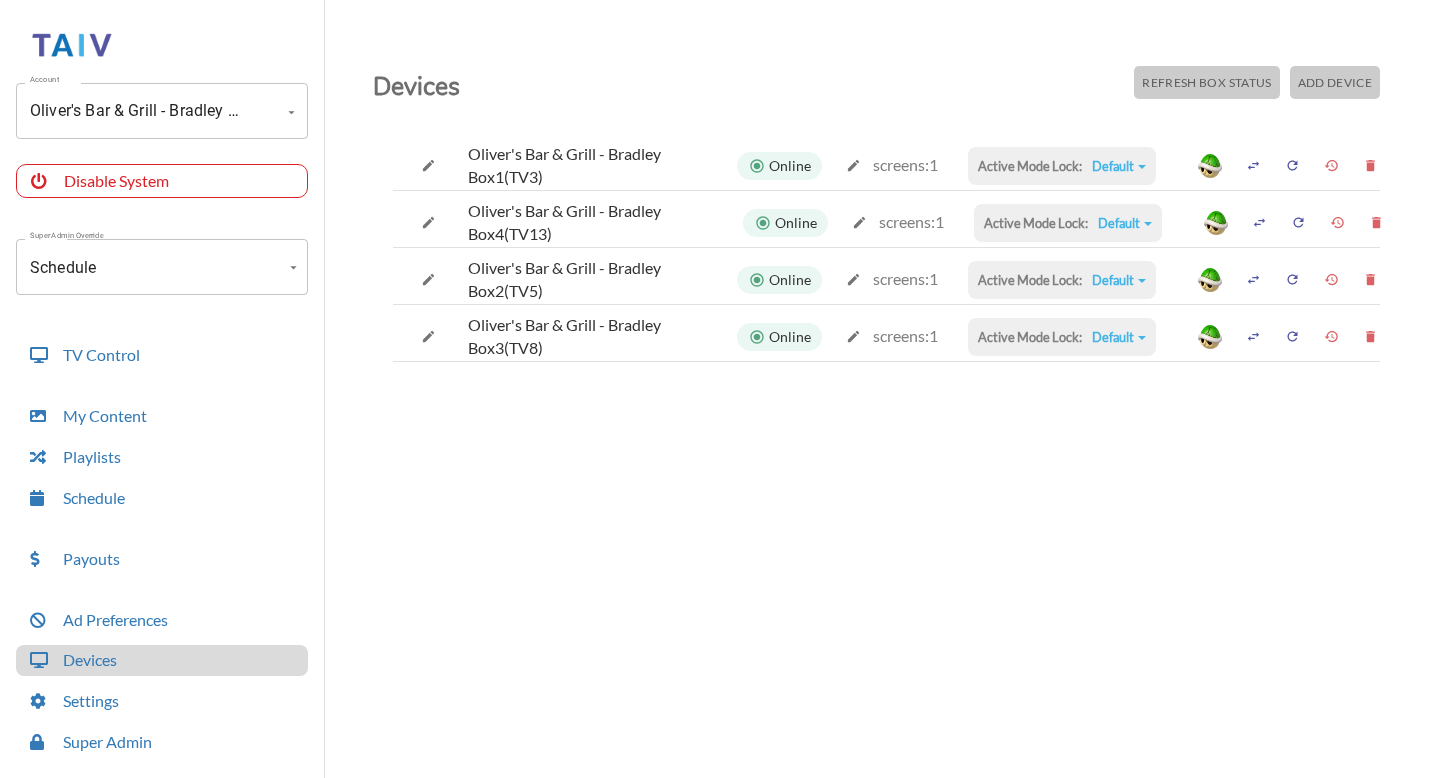 scroll, scrollTop: 0, scrollLeft: 0, axis: both 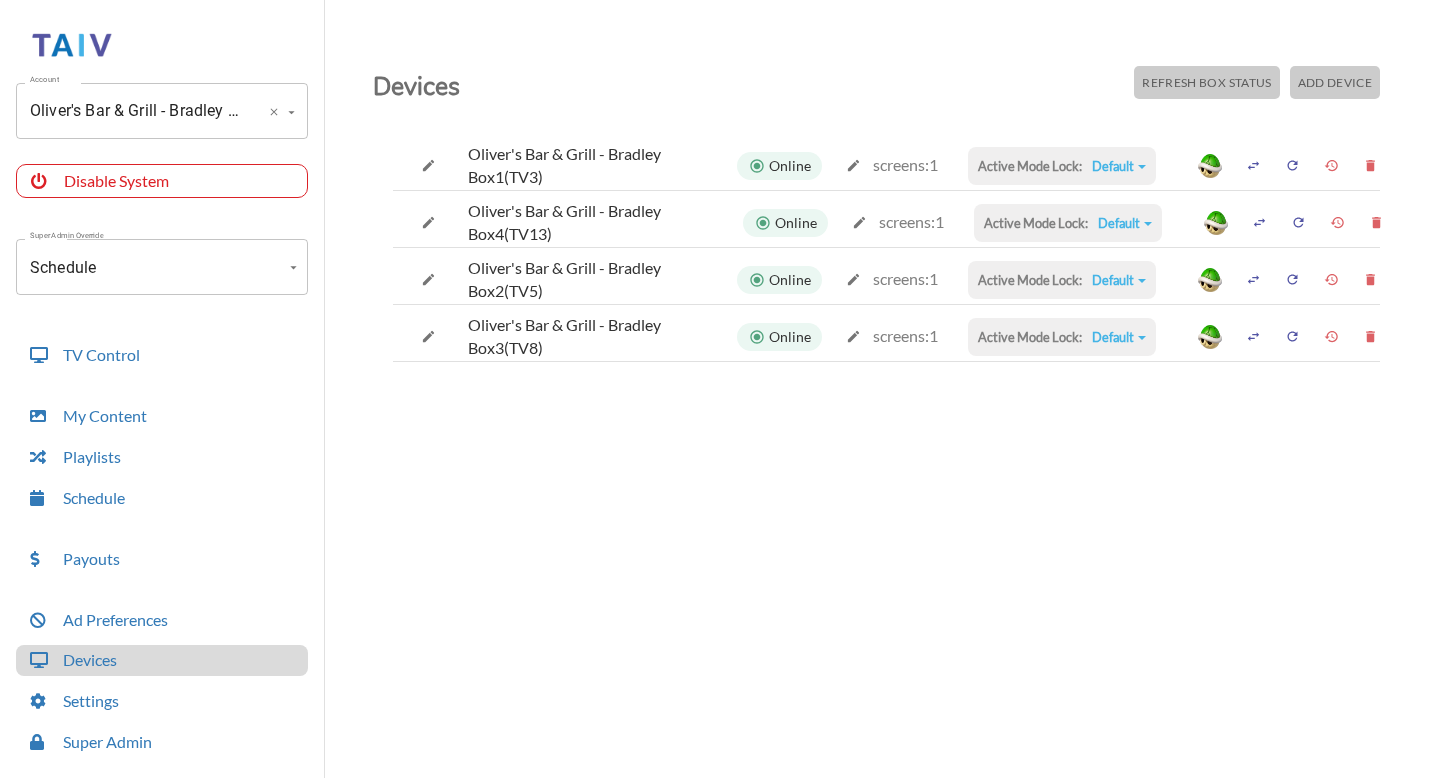 click on "Oliver's Bar & Grill - Bradley (-OThcqg258R1-itCBk2c)" at bounding box center (134, 111) 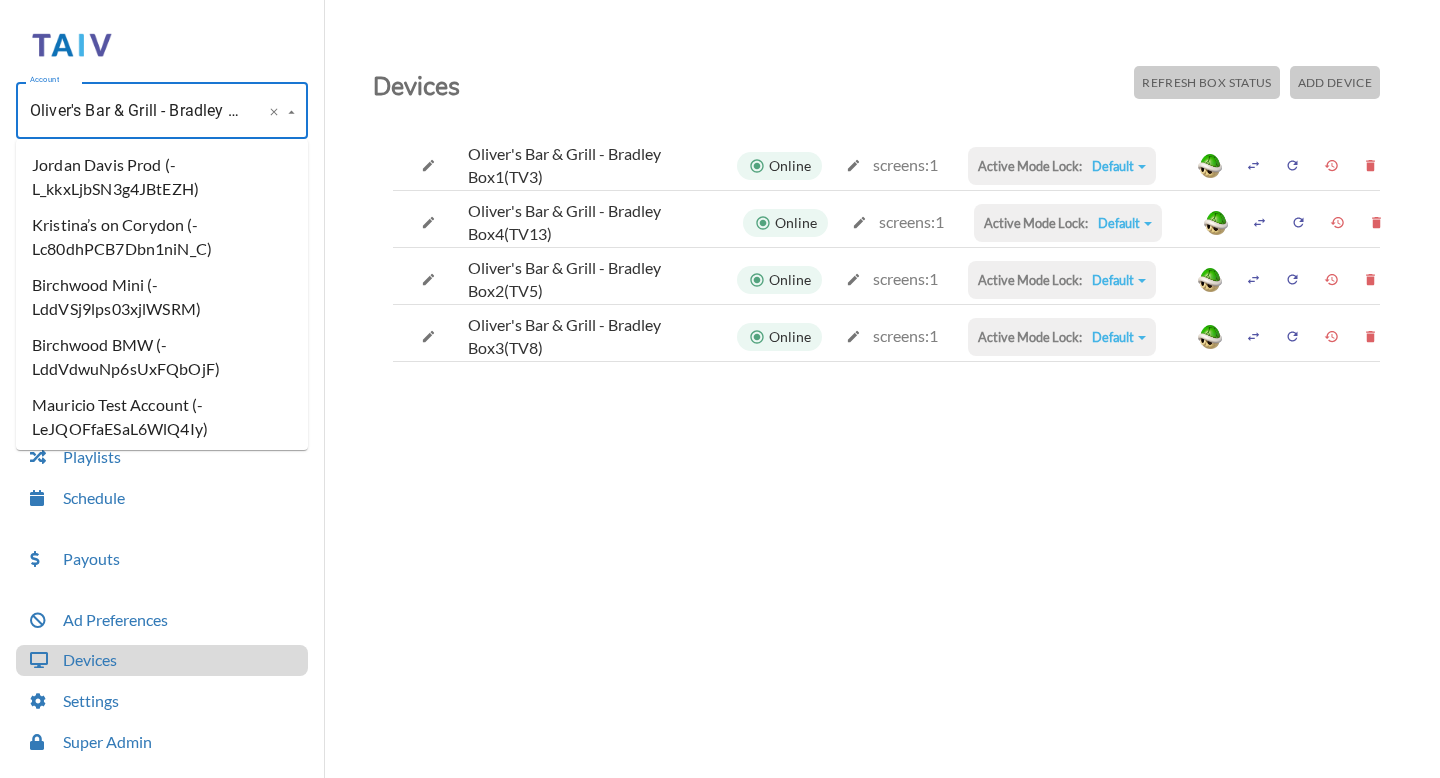 scroll, scrollTop: 201885, scrollLeft: 0, axis: vertical 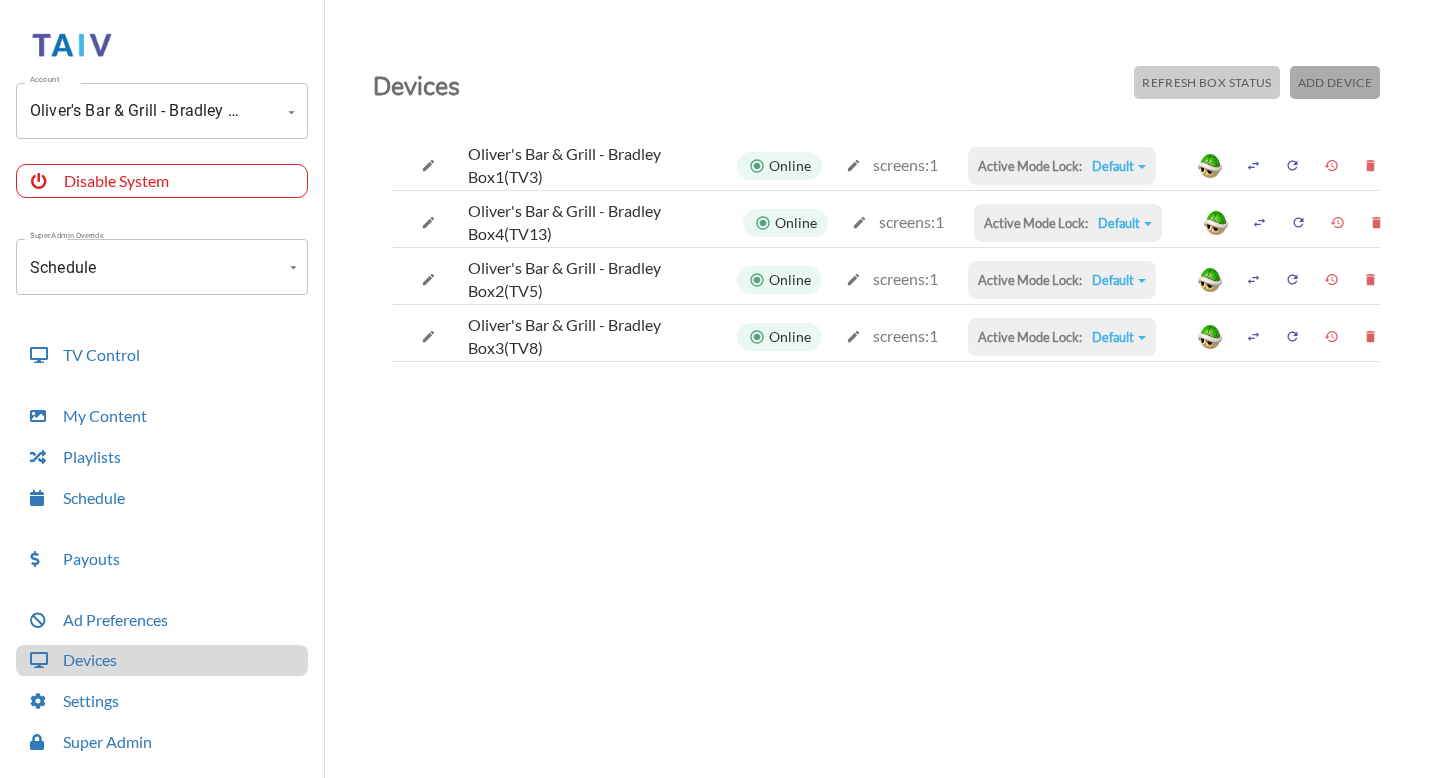 click on "Add Device" at bounding box center (1206, 82) 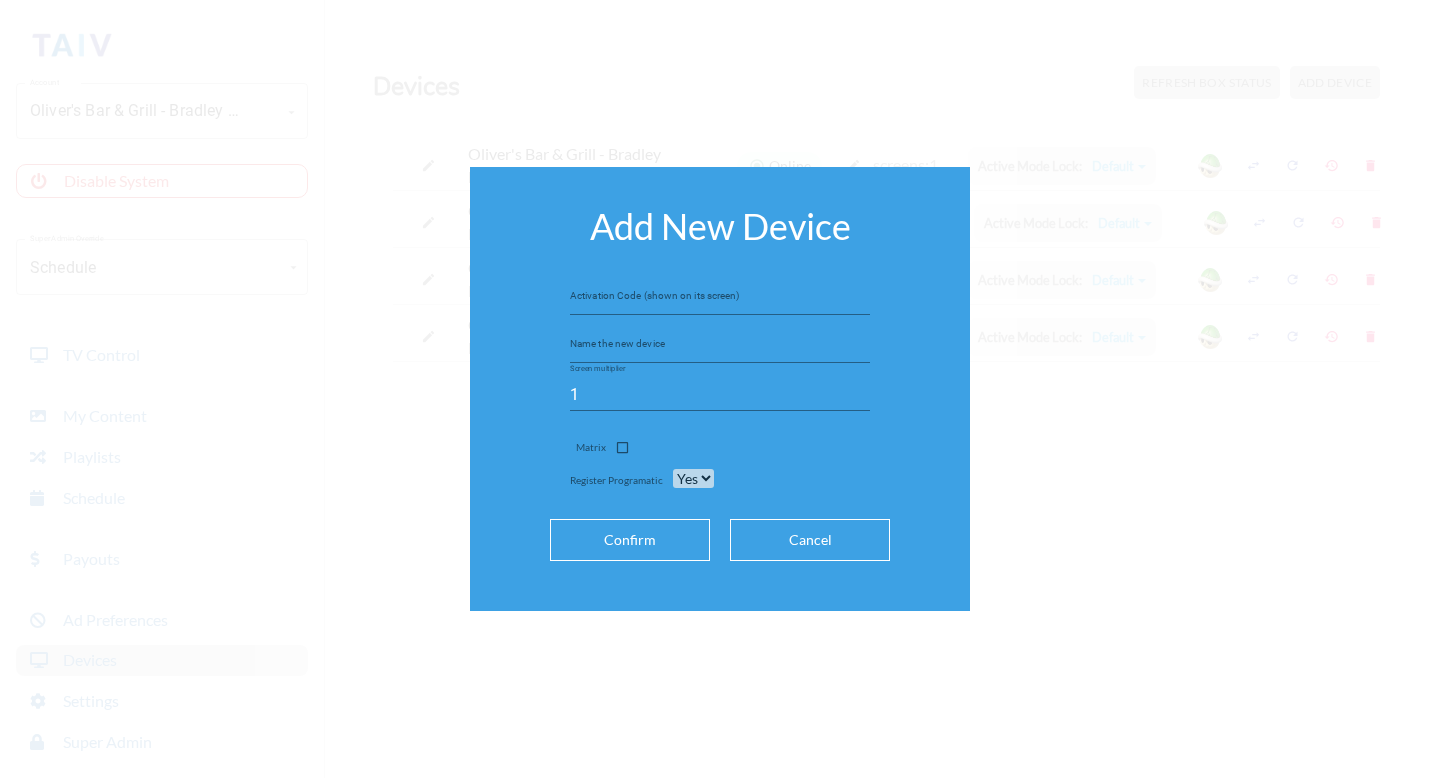 click at bounding box center (720, 299) 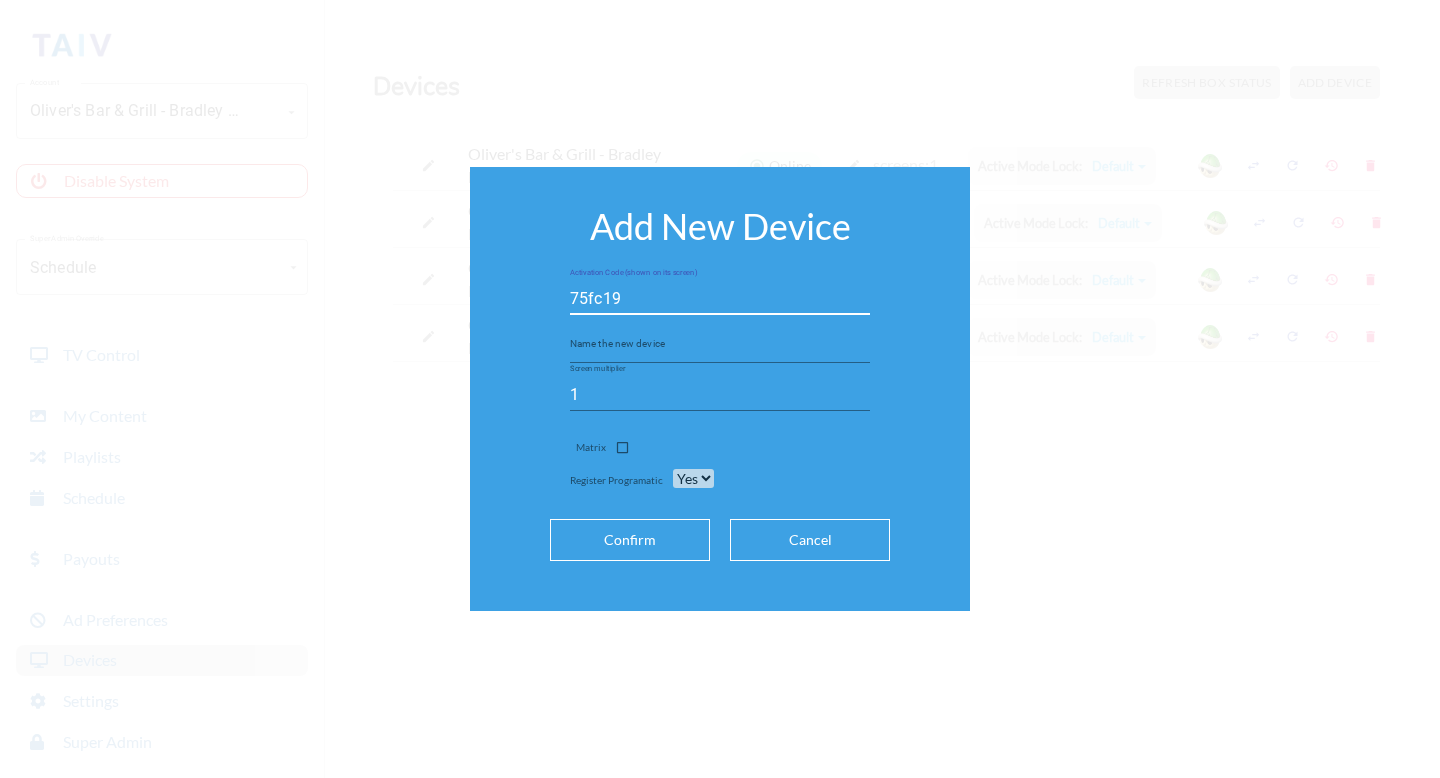 type on "75fc19" 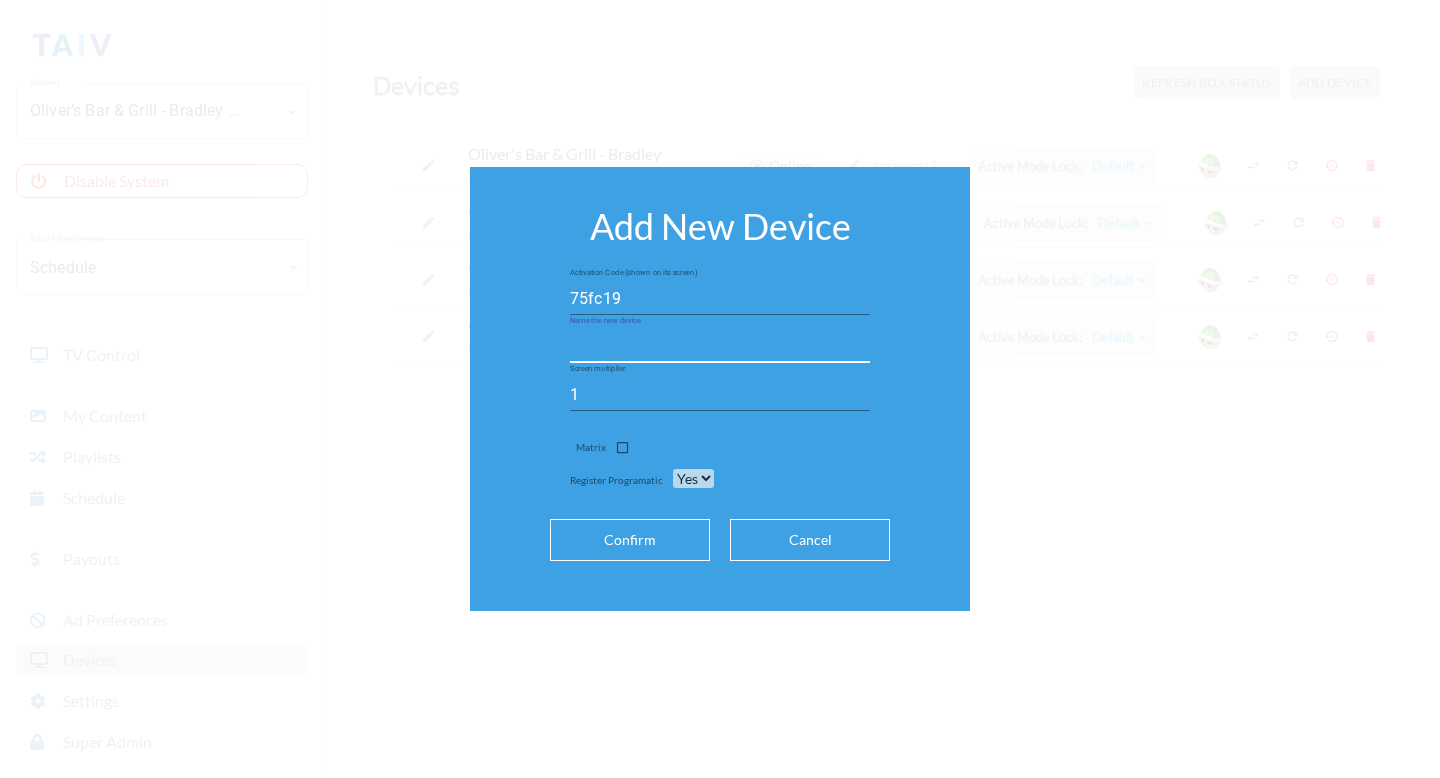 click at bounding box center (720, 347) 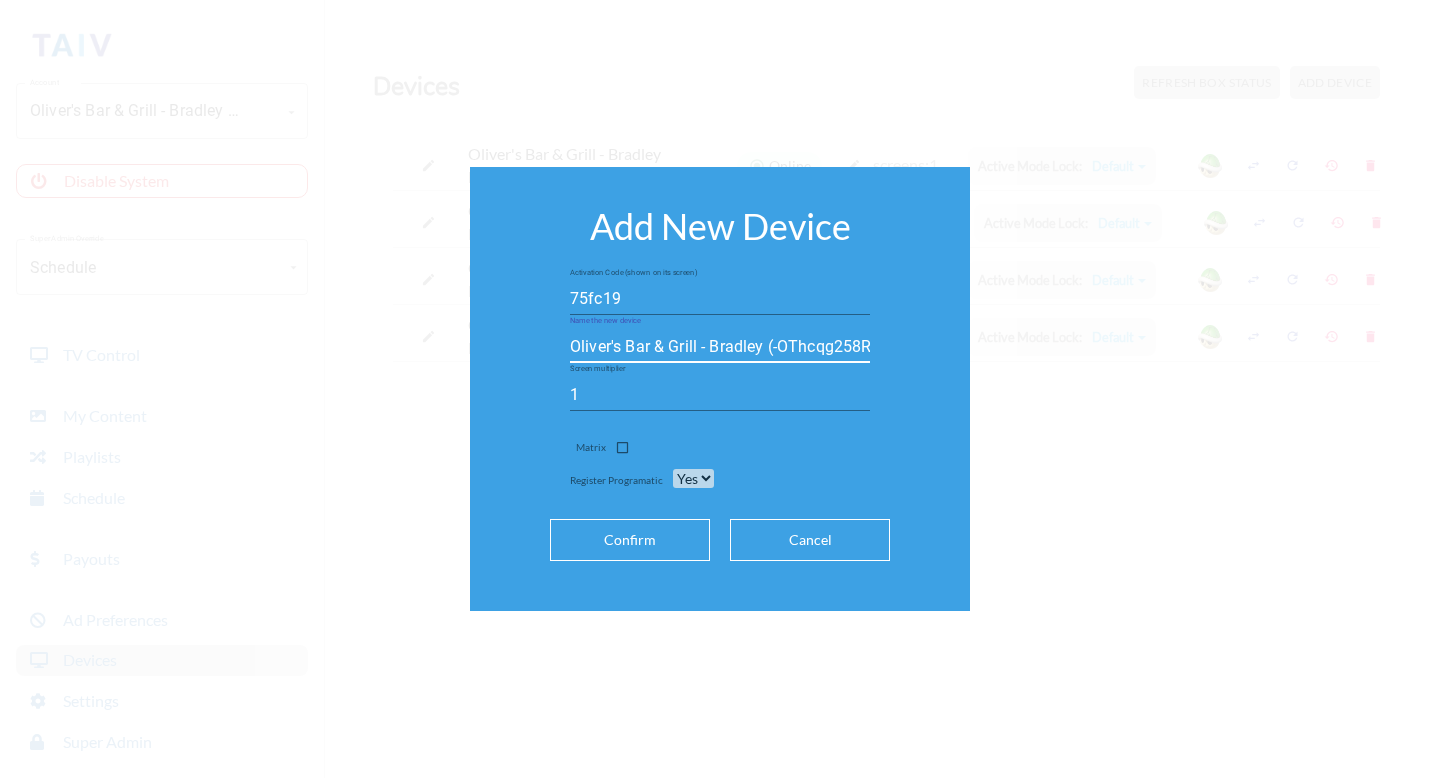 scroll, scrollTop: 0, scrollLeft: 77, axis: horizontal 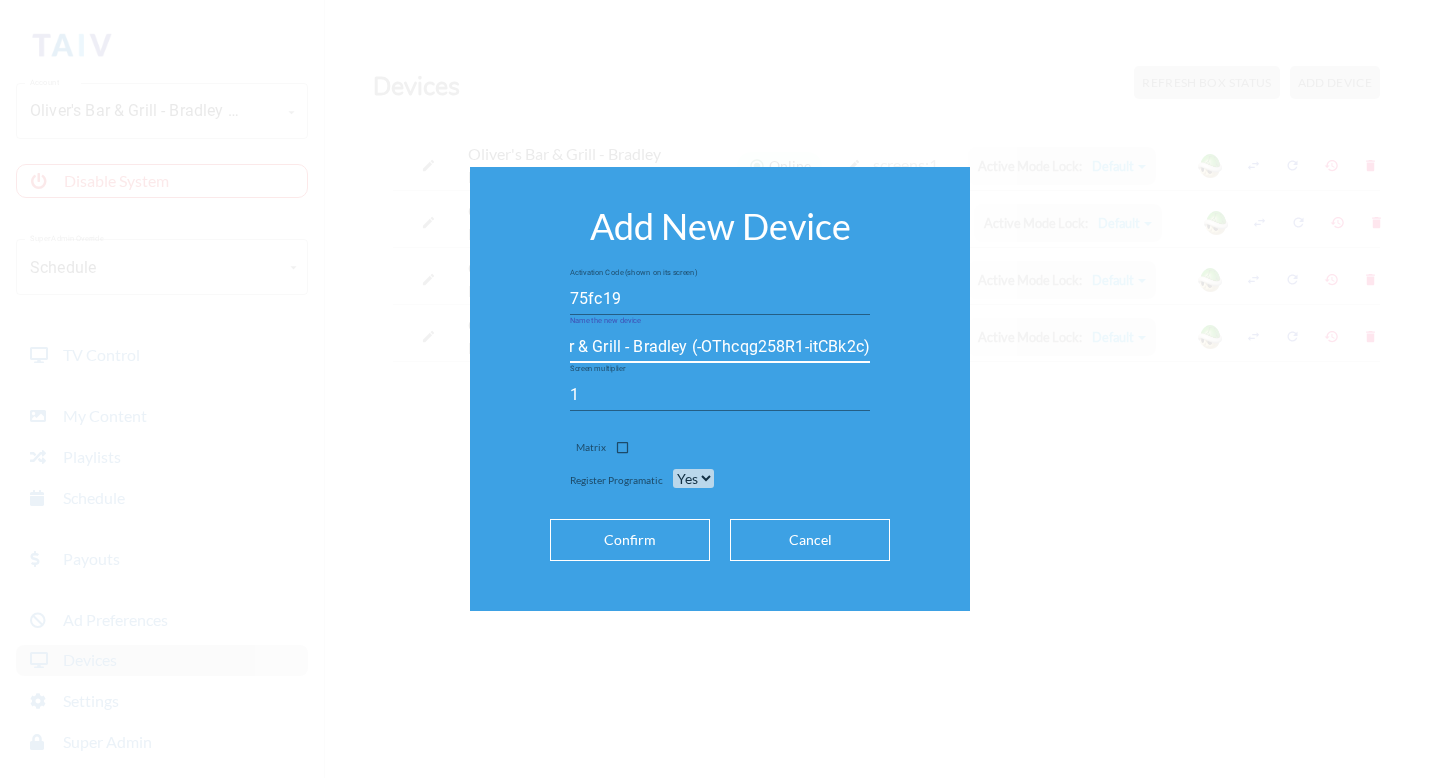 click on "Oliver's Bar & Grill - Bradley (-OThcqg258R1-itCBk2c)" at bounding box center [720, 347] 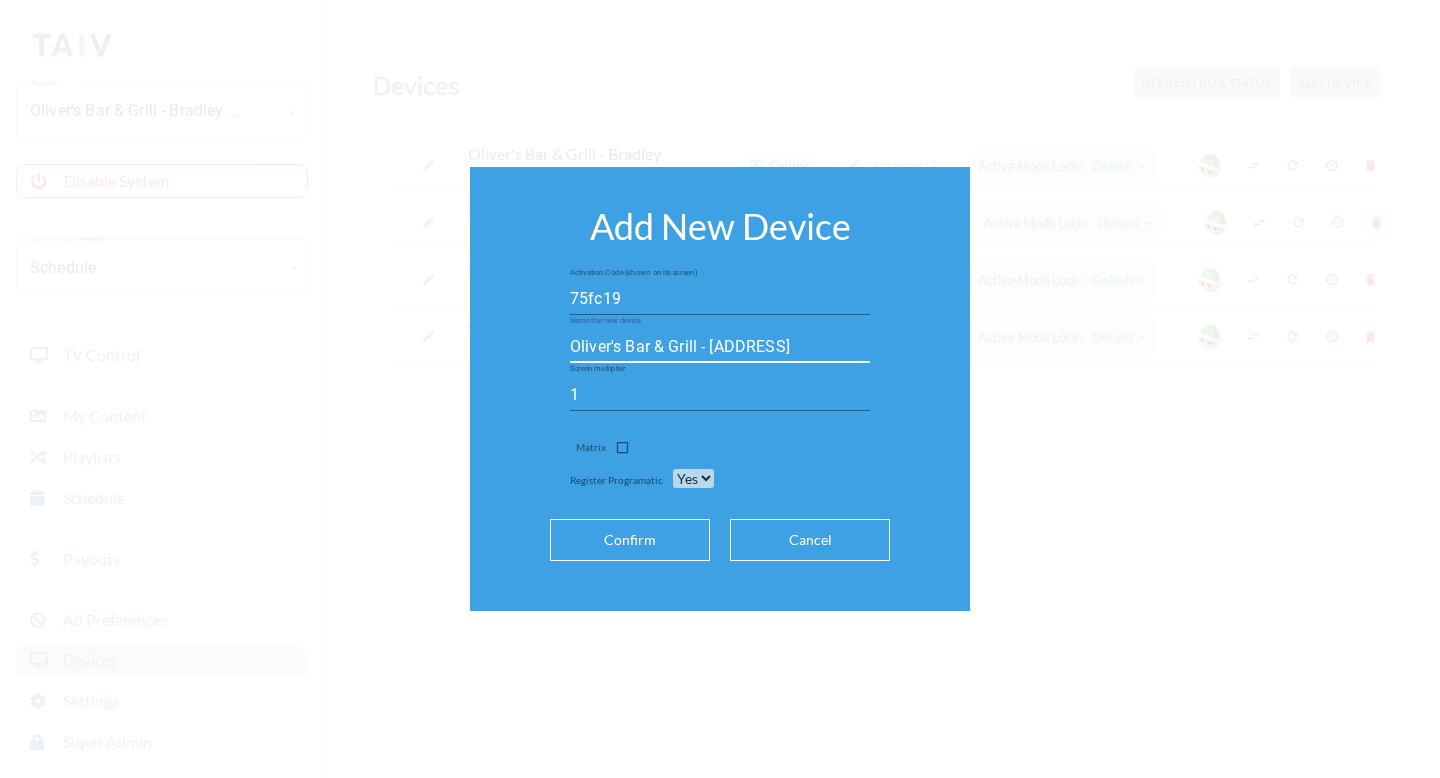 click on "Oliver's Bar & Grill - [ADDRESS]" at bounding box center [720, 347] 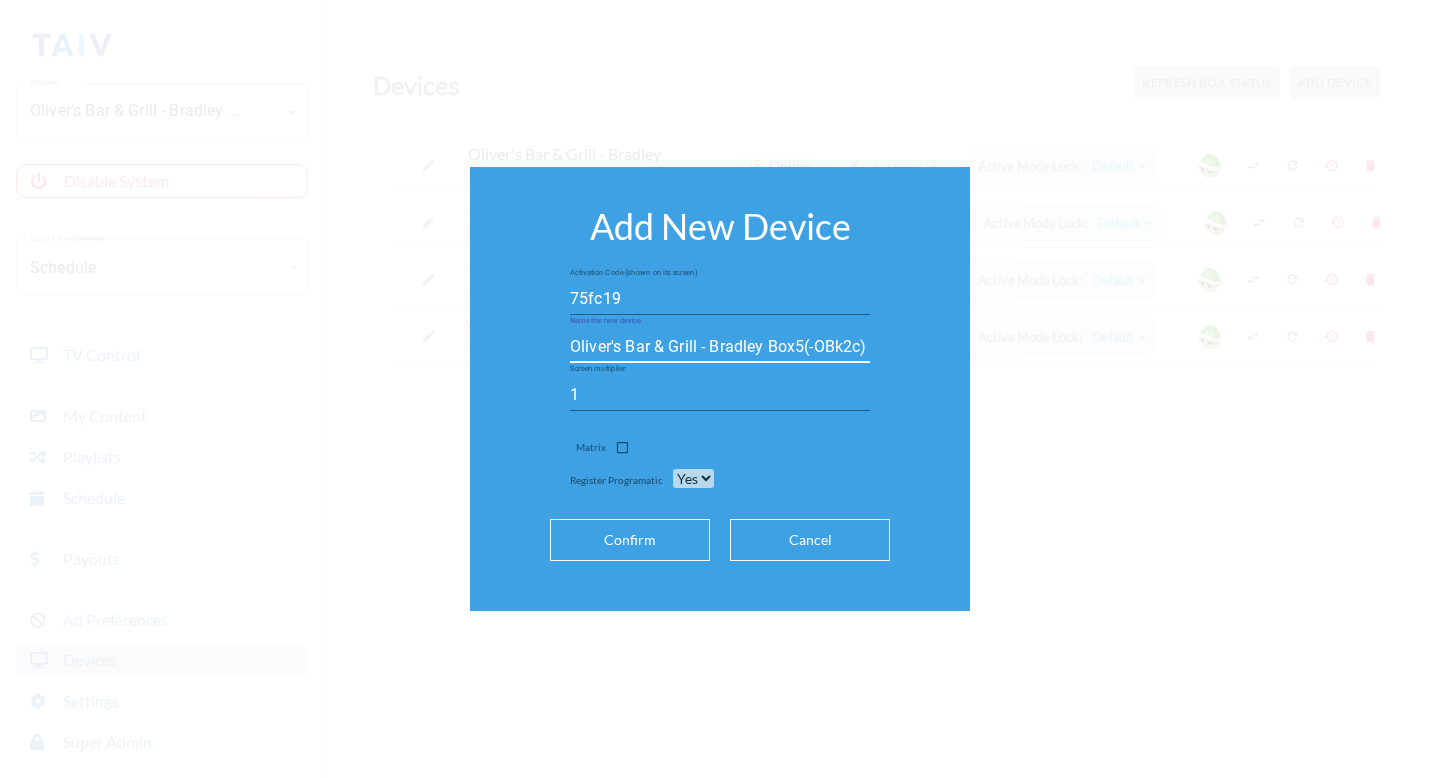scroll, scrollTop: 0, scrollLeft: 0, axis: both 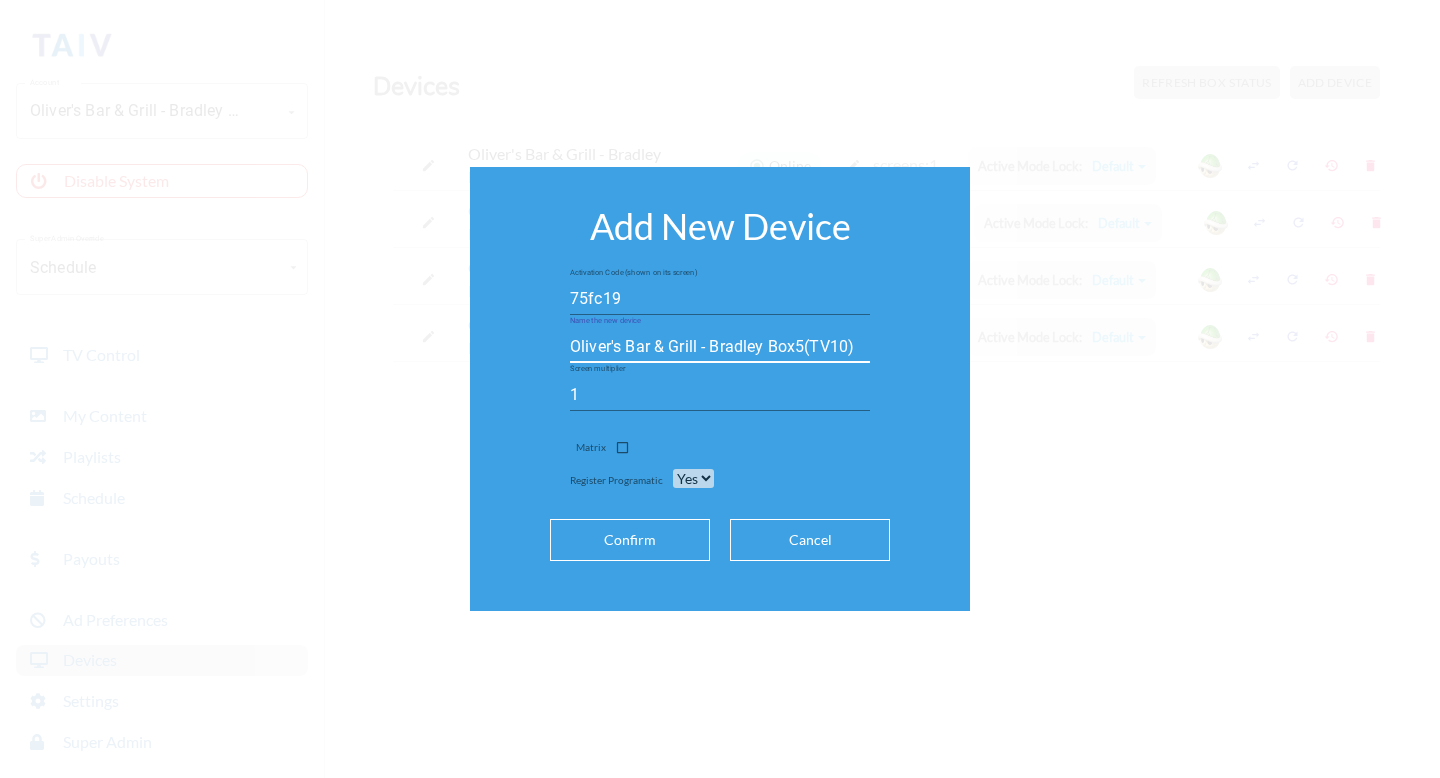 type on "Oliver's Bar & Grill - Bradley Box5(TV10)" 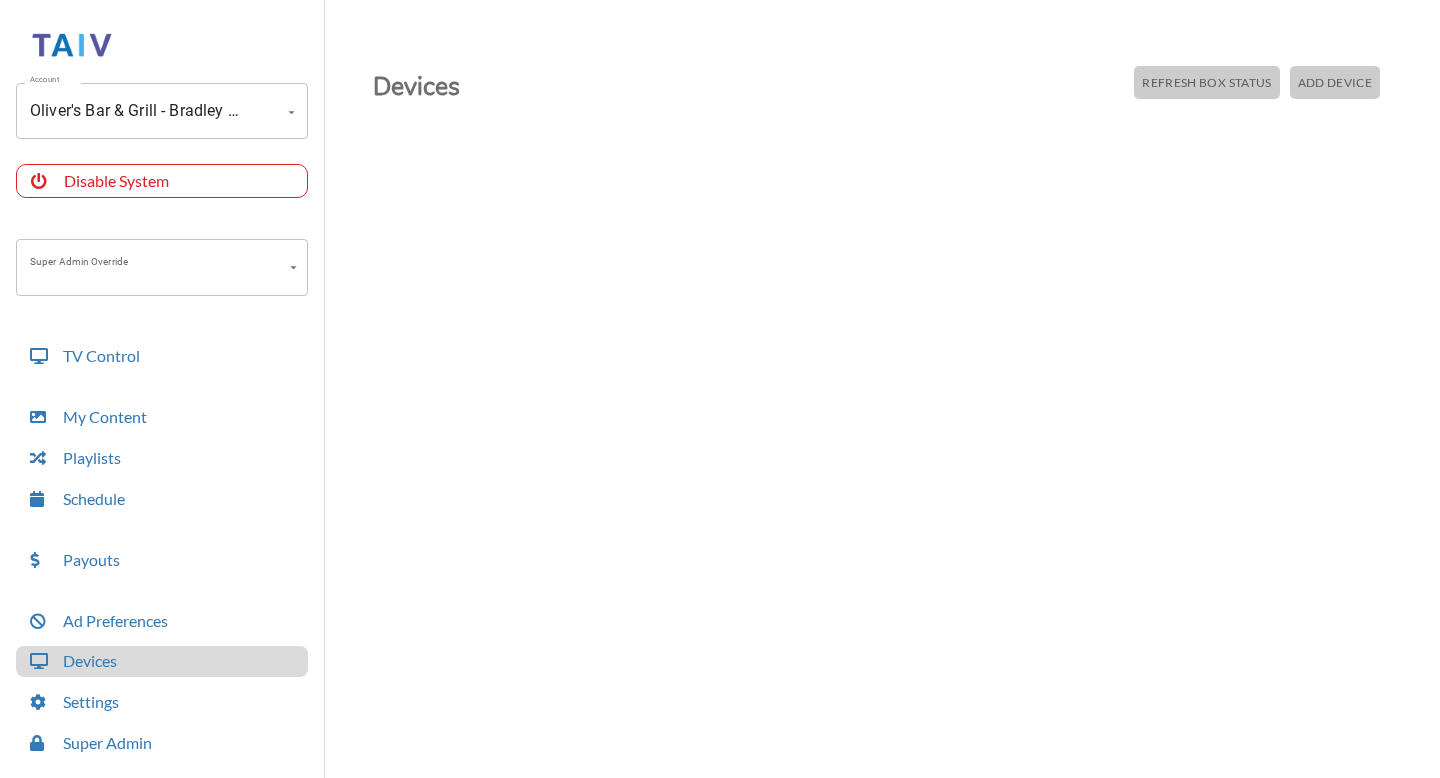 scroll, scrollTop: 0, scrollLeft: 0, axis: both 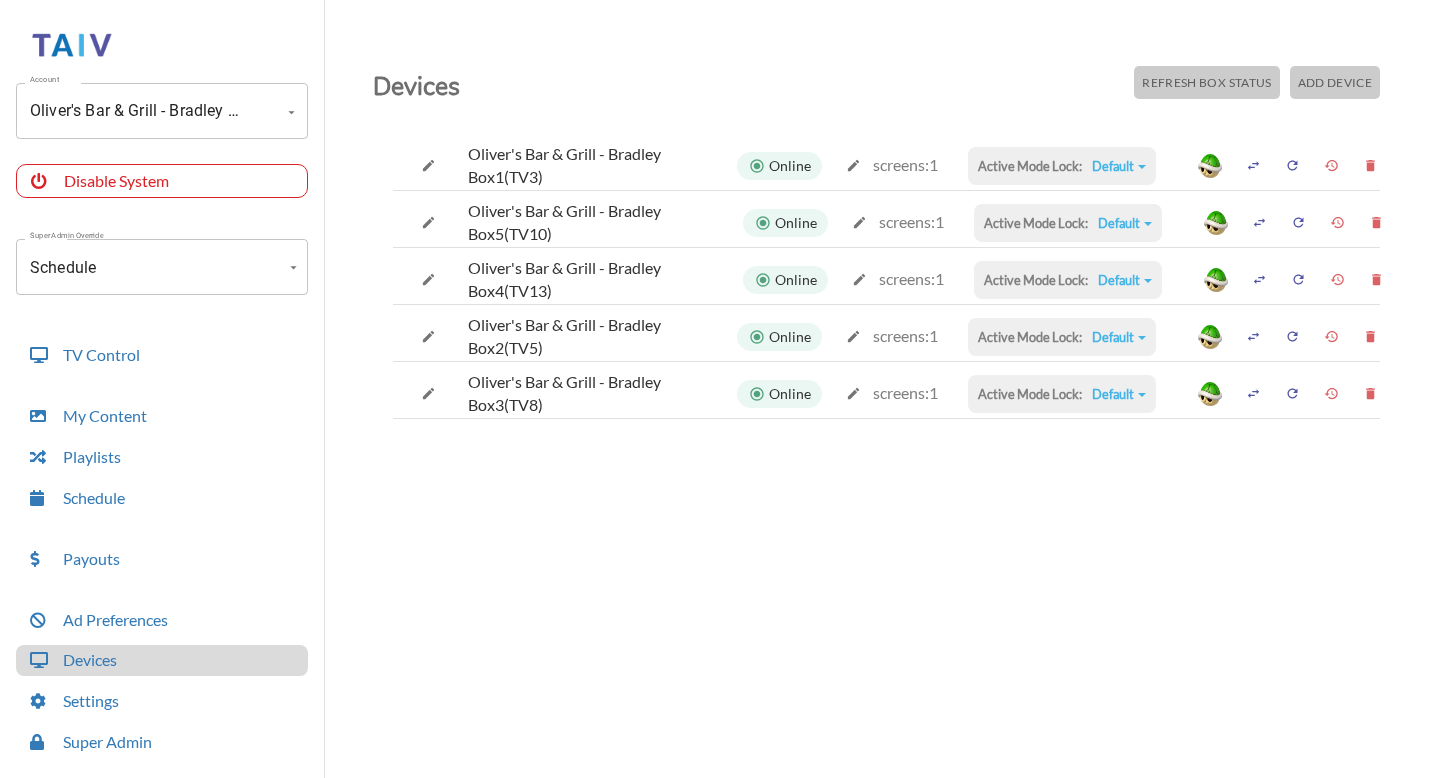 click on "Default" at bounding box center [1119, 166] 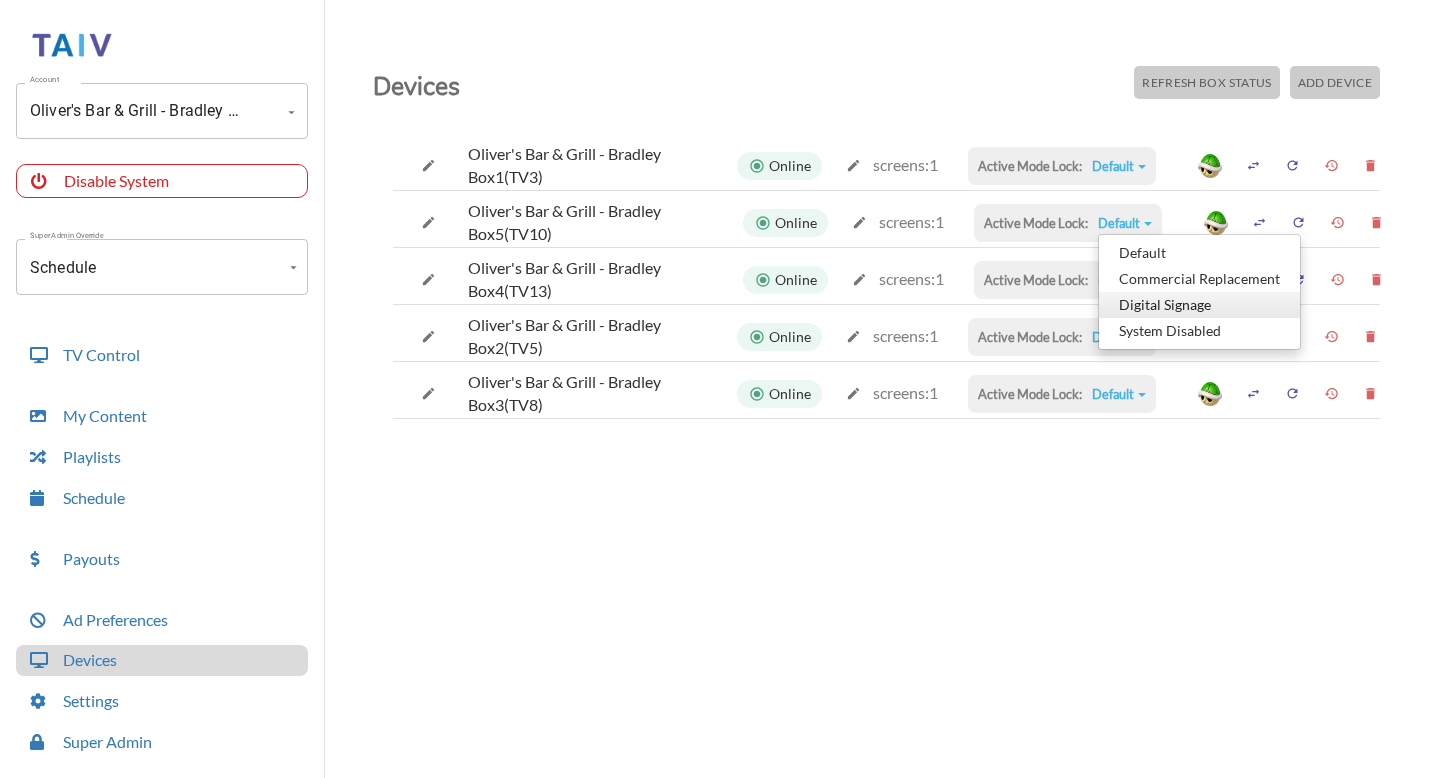 click on "Digital Signage" at bounding box center [1199, 253] 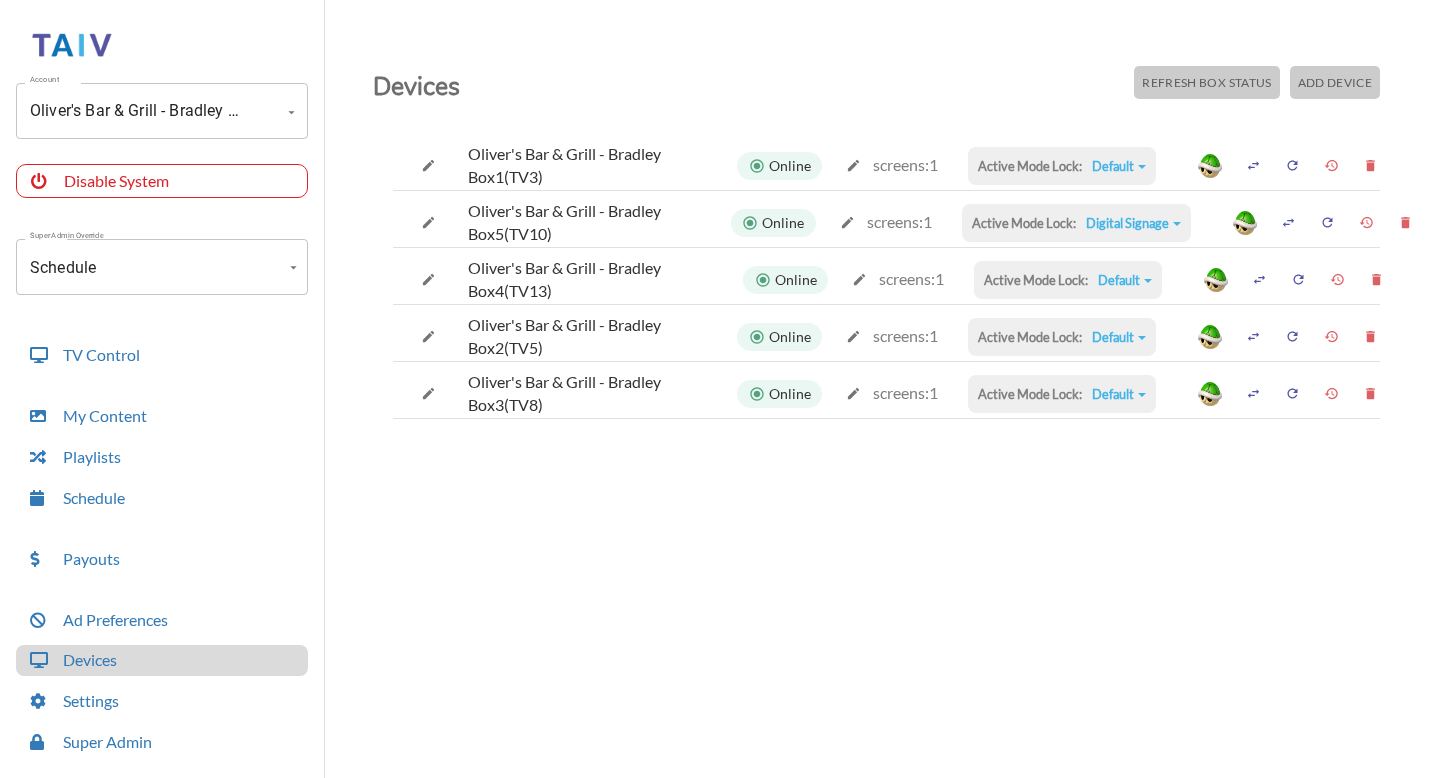 click on "Digital Signage" at bounding box center [1119, 166] 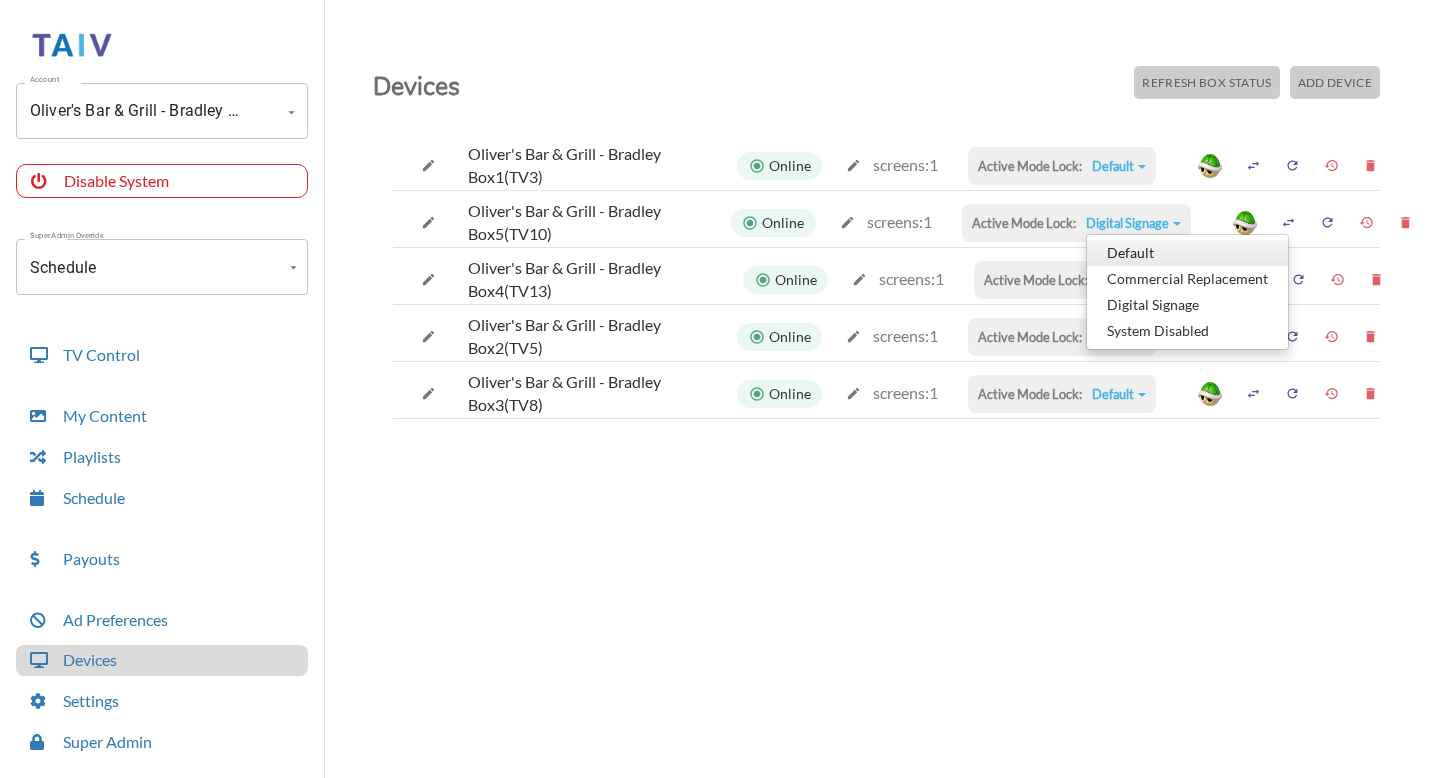 click on "Default" at bounding box center (1187, 253) 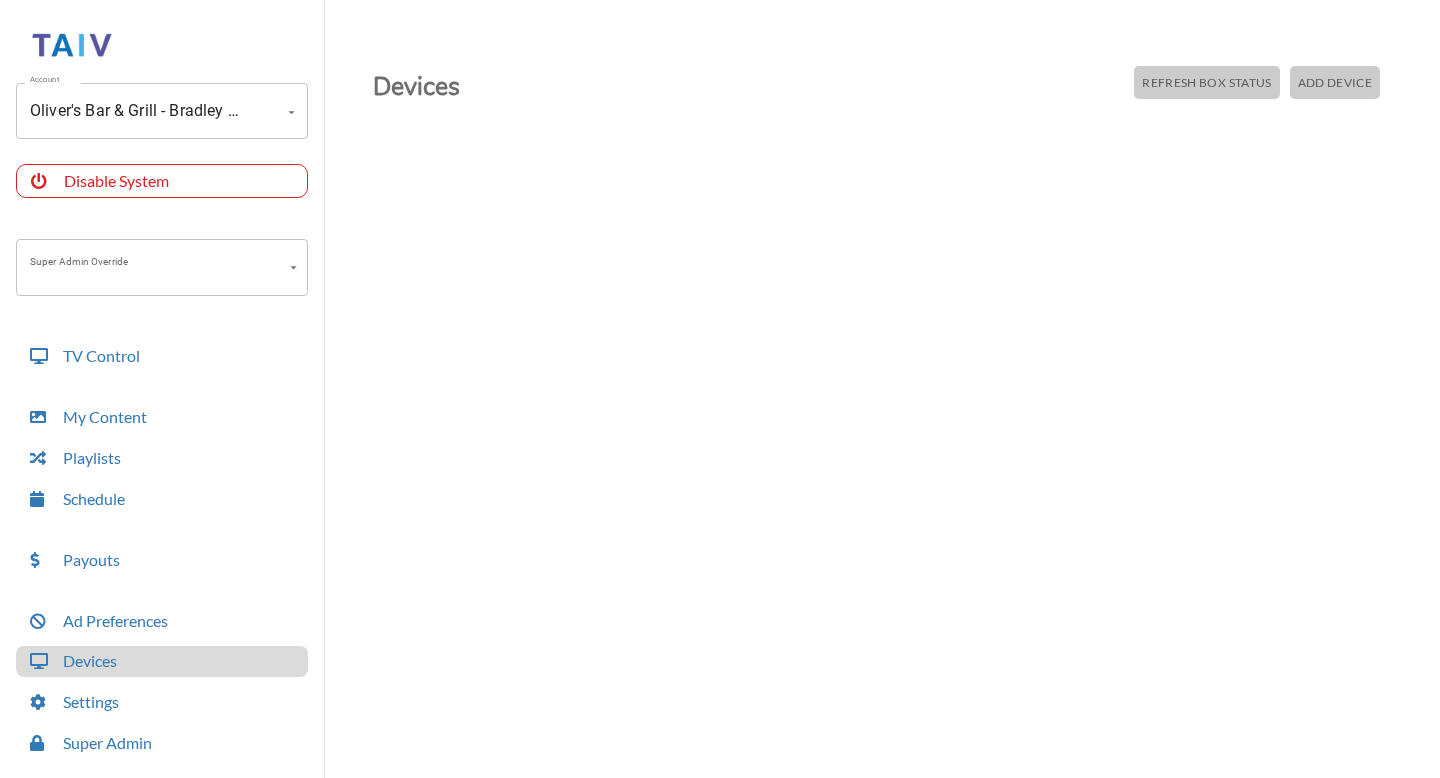 scroll, scrollTop: 0, scrollLeft: 0, axis: both 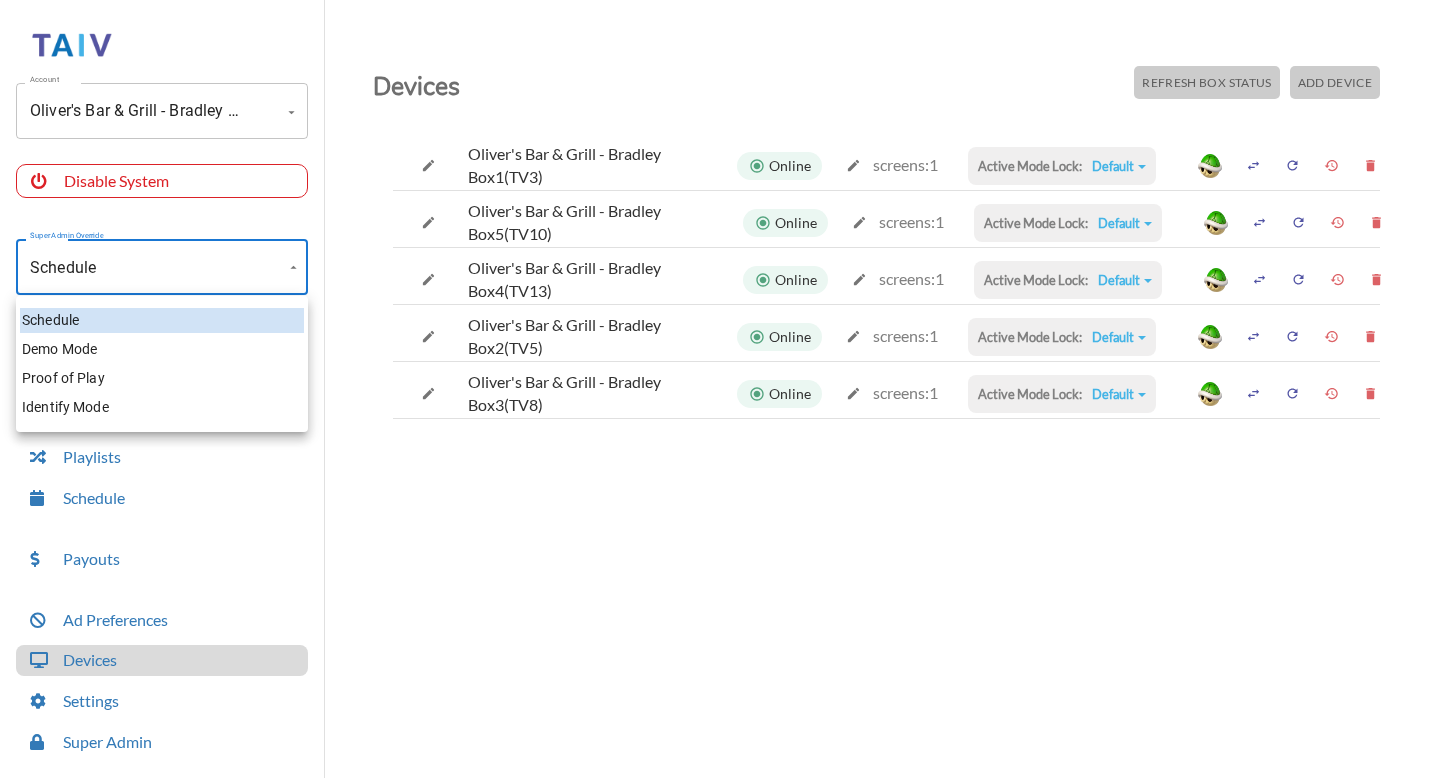 click on "Account Oliver's Bar & Grill - Bradley (-OThcqg258R1-itCBk2c) Account Disable System Super Admin Override Schedule Schedule Mode Mode TV Control My Content Playlists Schedule Payouts Ad Preferences Devices Settings Super Admin Dashboard Ad Manager Log Out Devices Refresh Box Status Add Device Oliver's Bar & Grill - Bradley Box1(TV3) Online screens:  1 Active Mode Lock:  Default   Default Commercial Replacement Digital Signage System Disabled Oliver's Bar & Grill - Bradley Box5(TV10) Online screens:  1 Active Mode Lock:  Default   Default Commercial Replacement Digital Signage System Disabled Oliver's Bar & Grill - Bradley Box4(TV13) Online screens:  1 Active Mode Lock:  Default   Default Commercial Replacement Digital Signage System Disabled Oliver's Bar & Grill - Bradley Box2(TV5) Online screens:  1 Active Mode Lock:  Default   Default Commercial Replacement Digital Signage System Disabled Oliver's Bar & Grill - Bradley Box3(TV8) Online screens:  1 Active Mode Lock:  Default   Default Commercial Replacement" at bounding box center (720, 394) 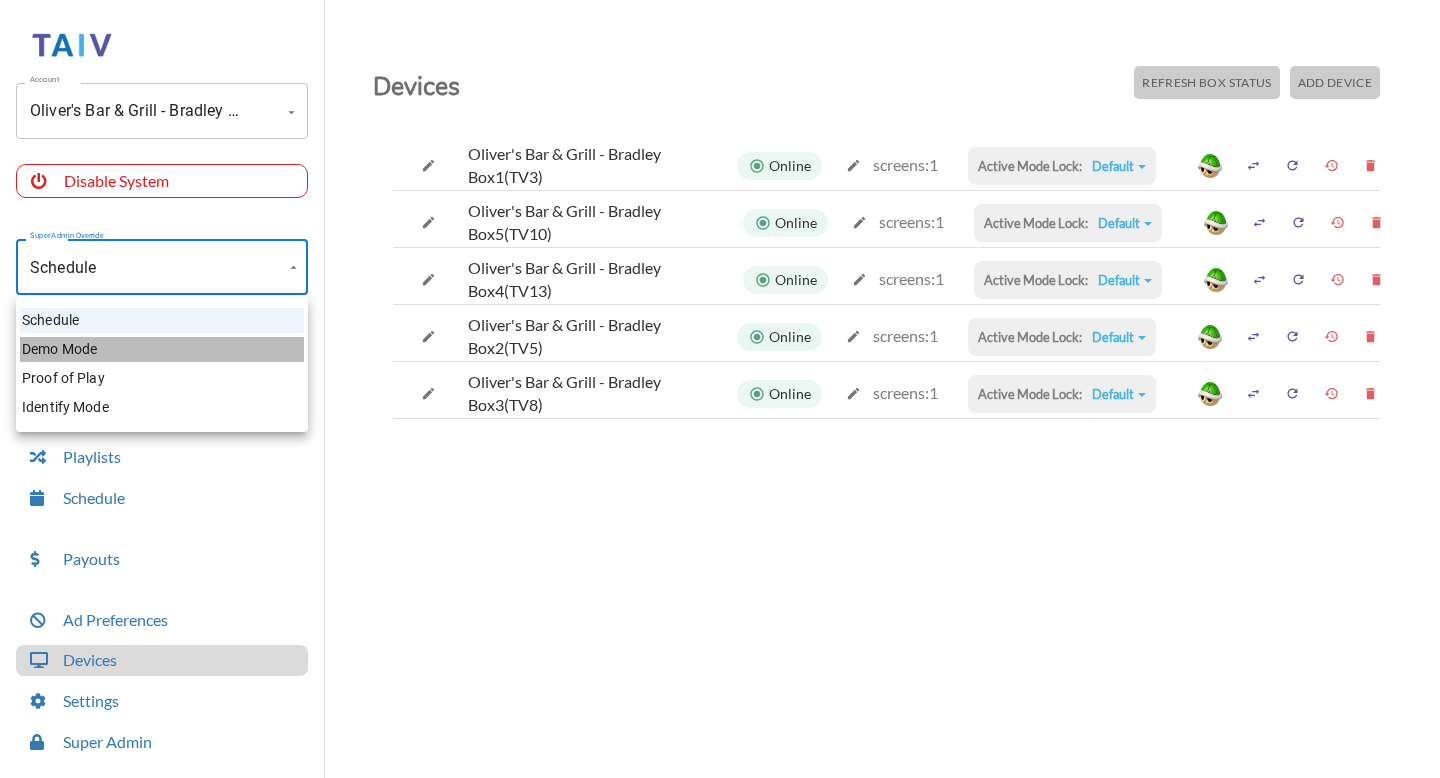 click on "Demo Mode" at bounding box center [162, 349] 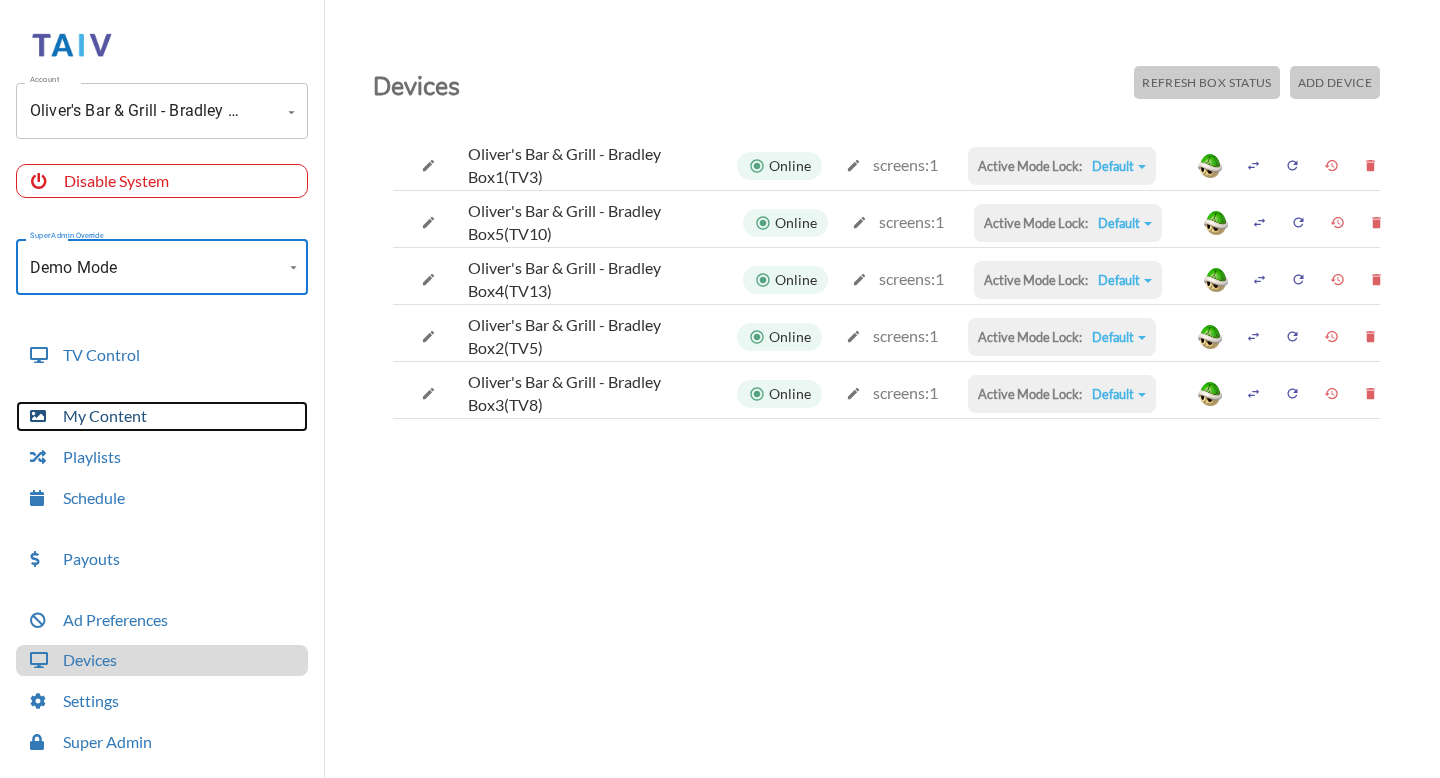 click on "My Content" at bounding box center [162, 416] 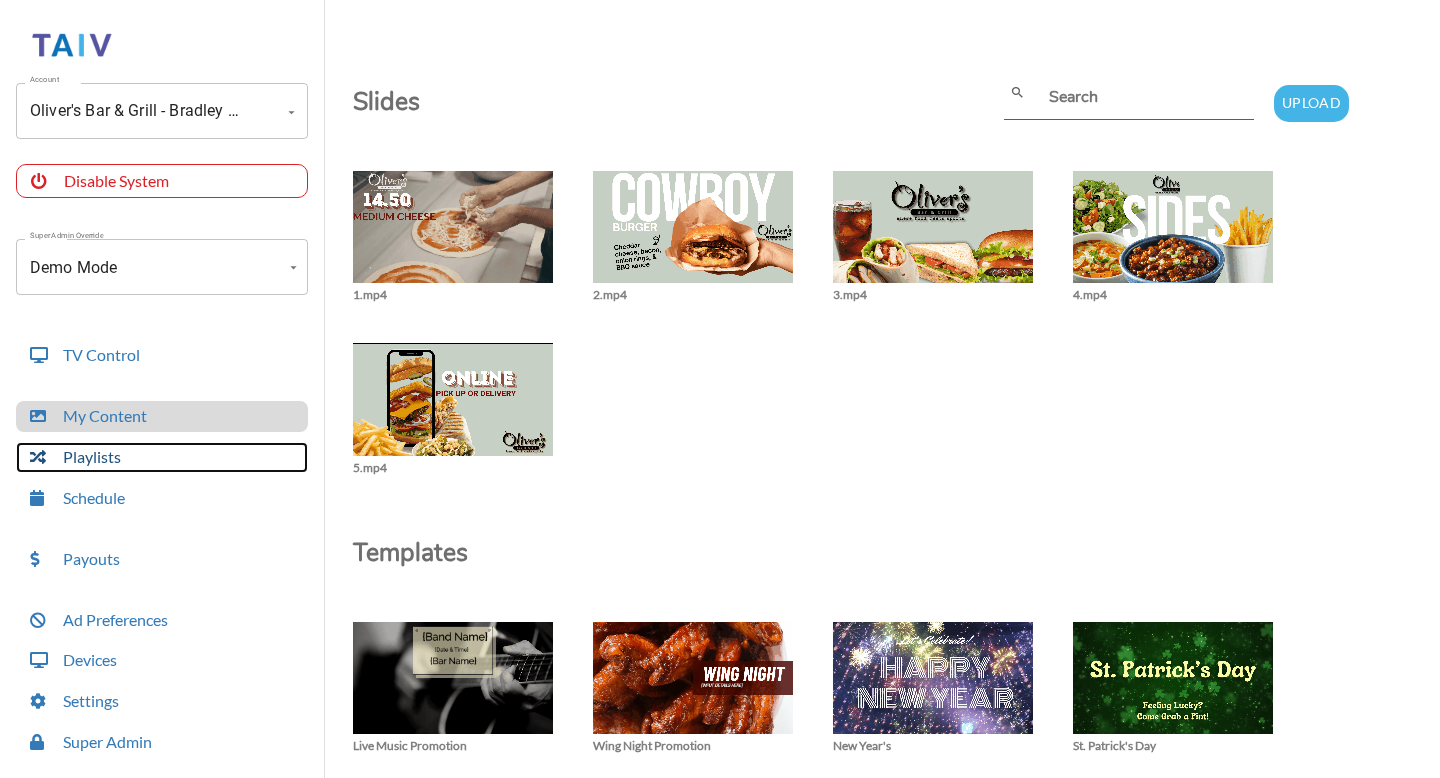 click on "Playlists" at bounding box center [162, 457] 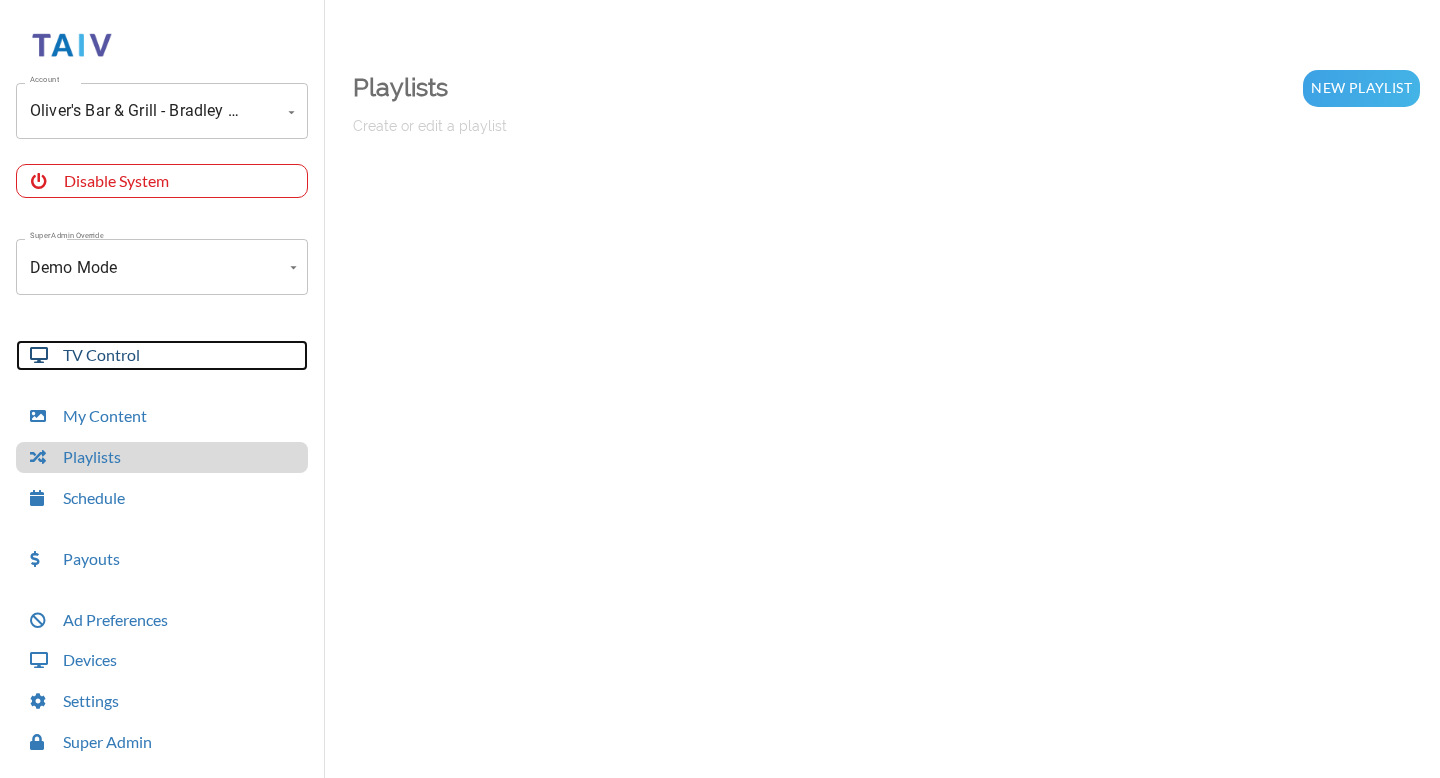 click on "TV Control" at bounding box center [162, 355] 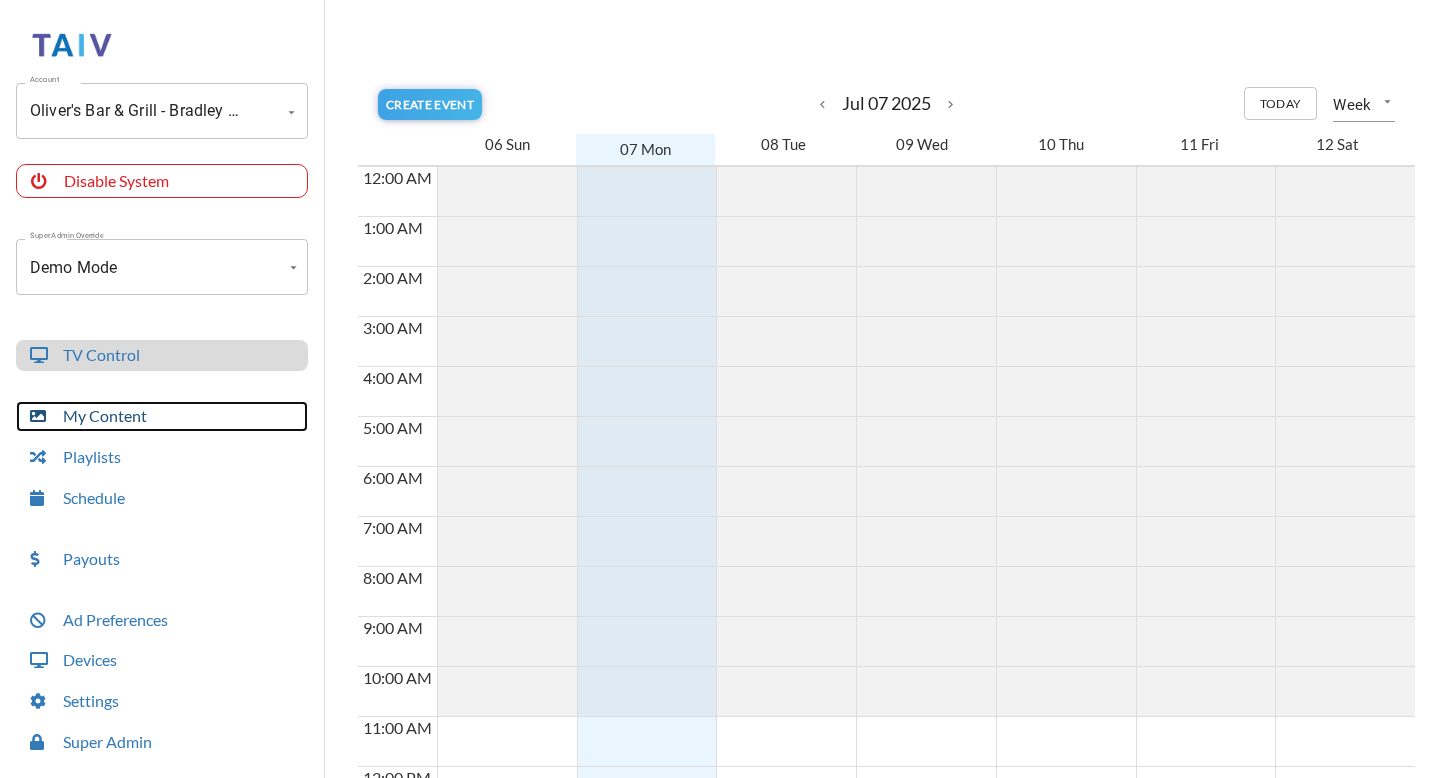 click on "My Content" at bounding box center [162, 416] 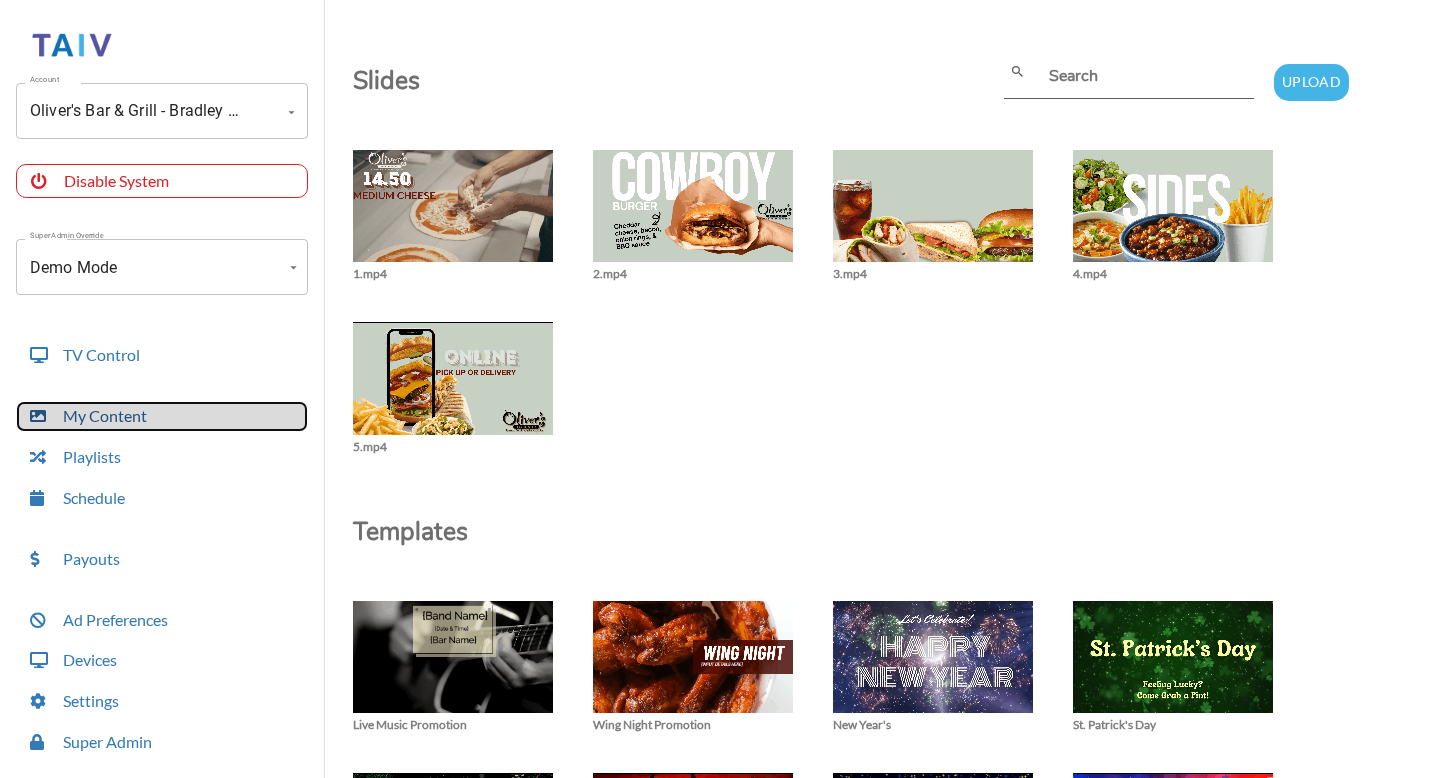 scroll, scrollTop: 22, scrollLeft: 0, axis: vertical 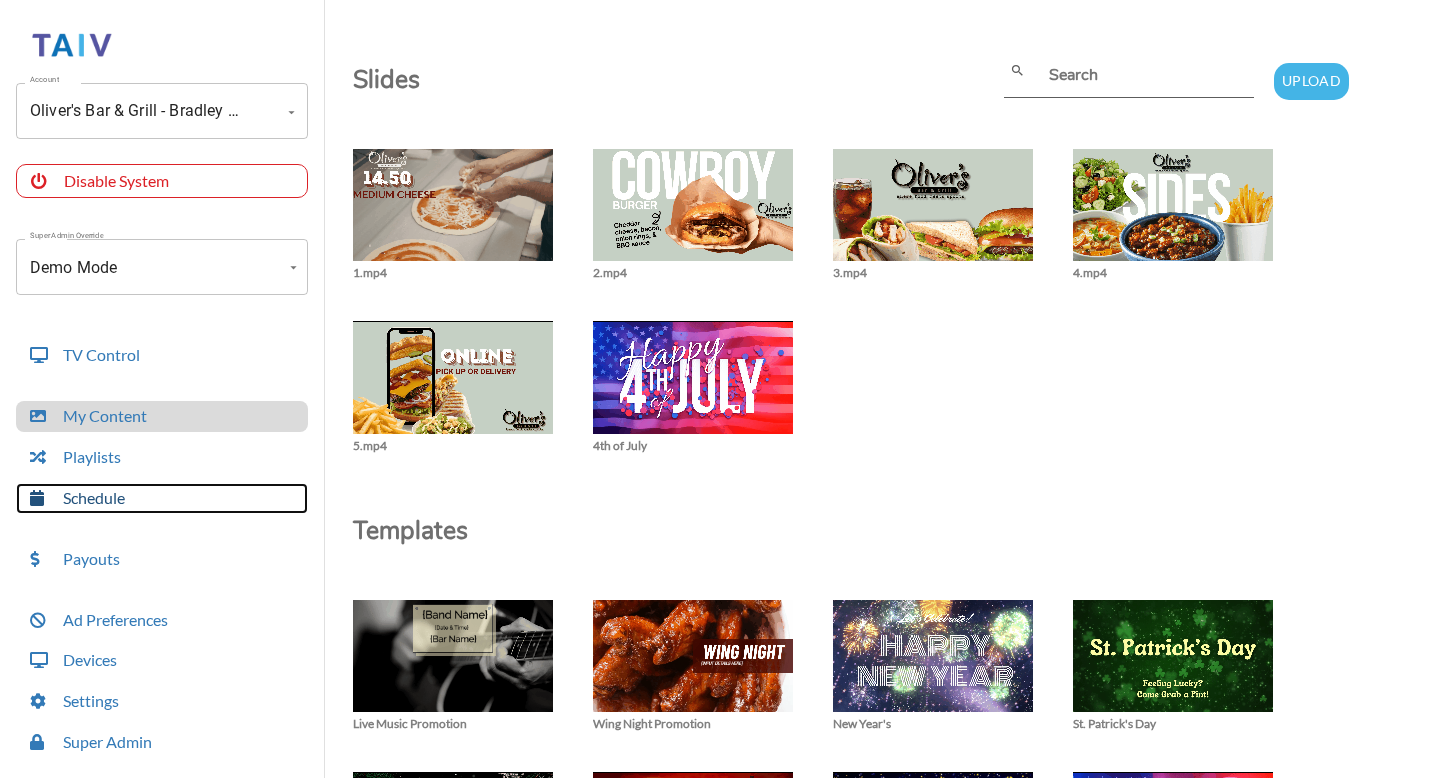 click on "Schedule" at bounding box center (162, 498) 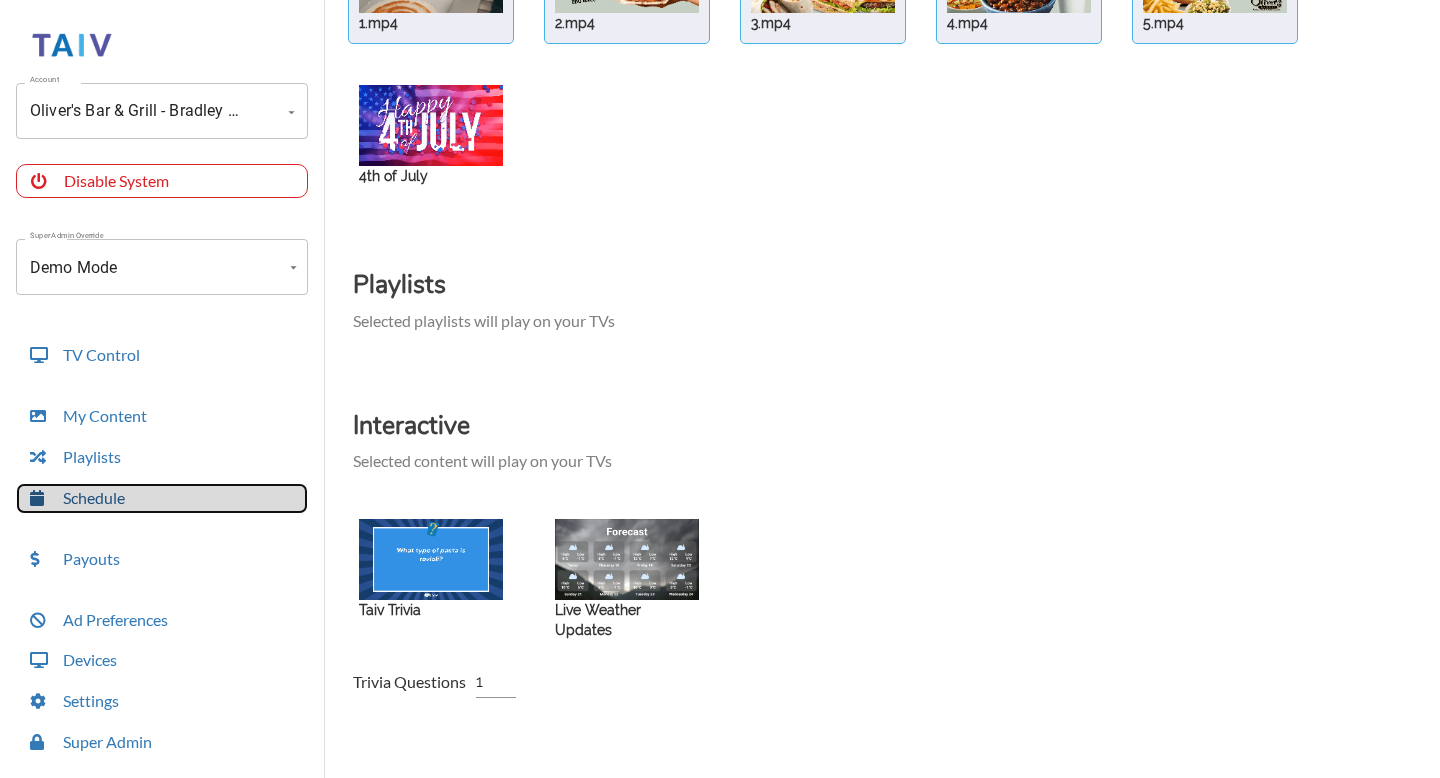 scroll, scrollTop: 0, scrollLeft: 0, axis: both 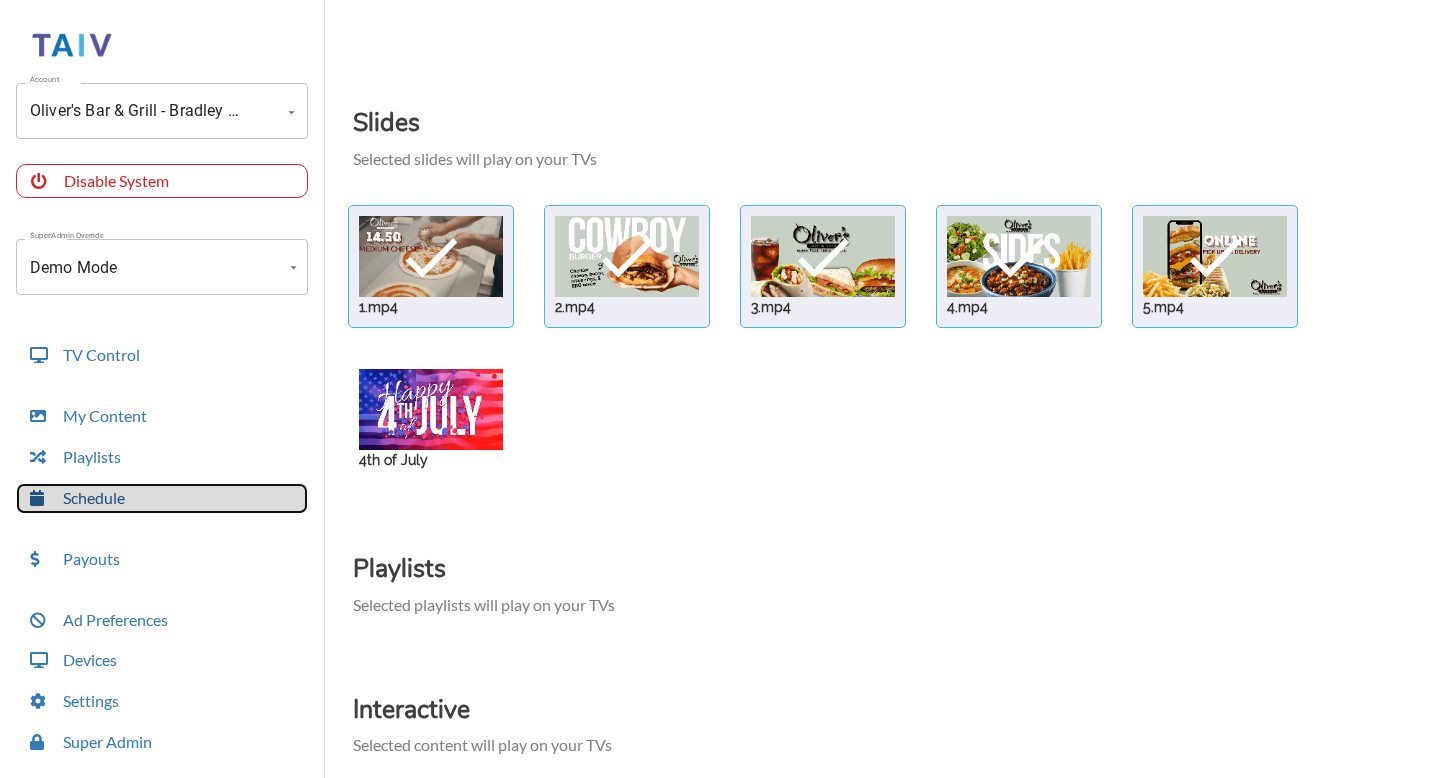 click on "Schedule" at bounding box center (162, 498) 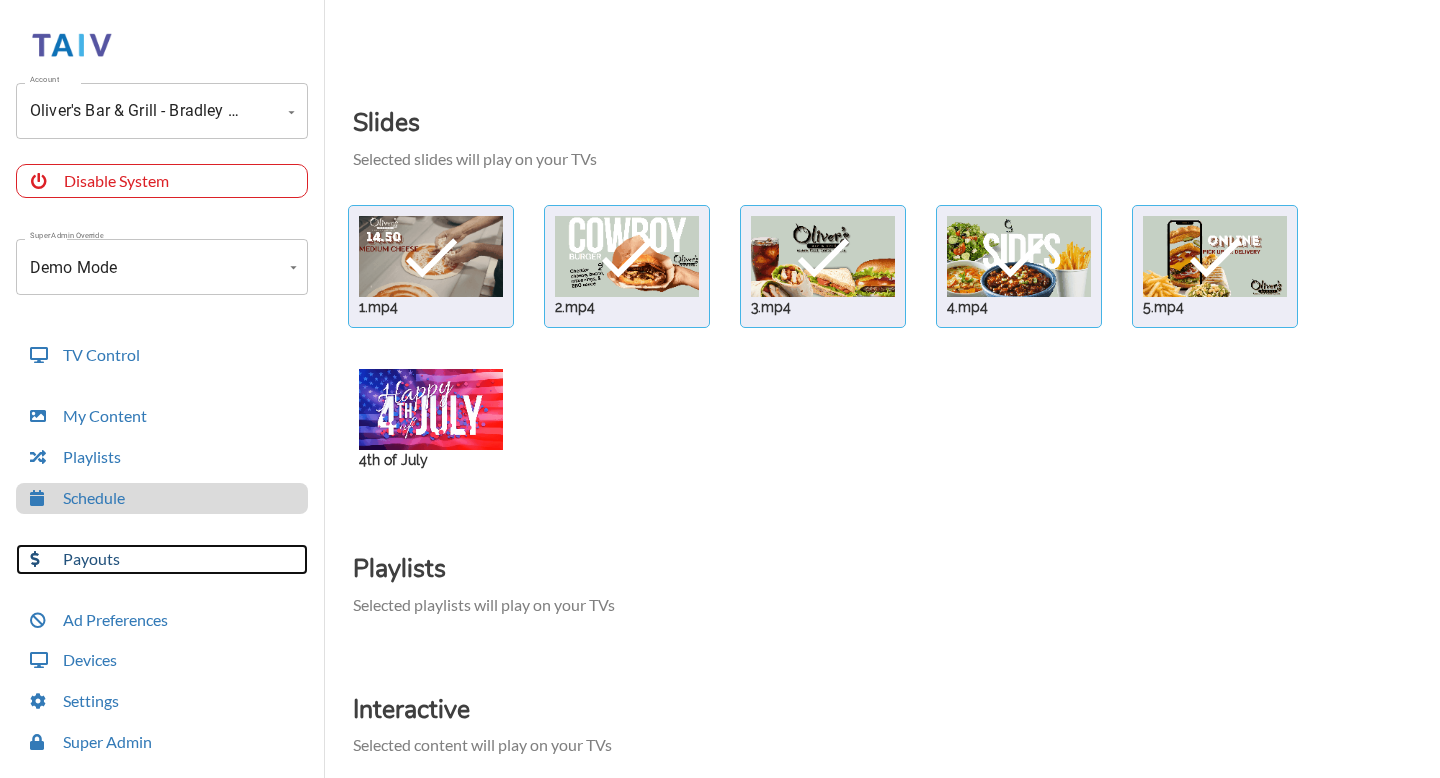 click on "Payouts" at bounding box center (162, 559) 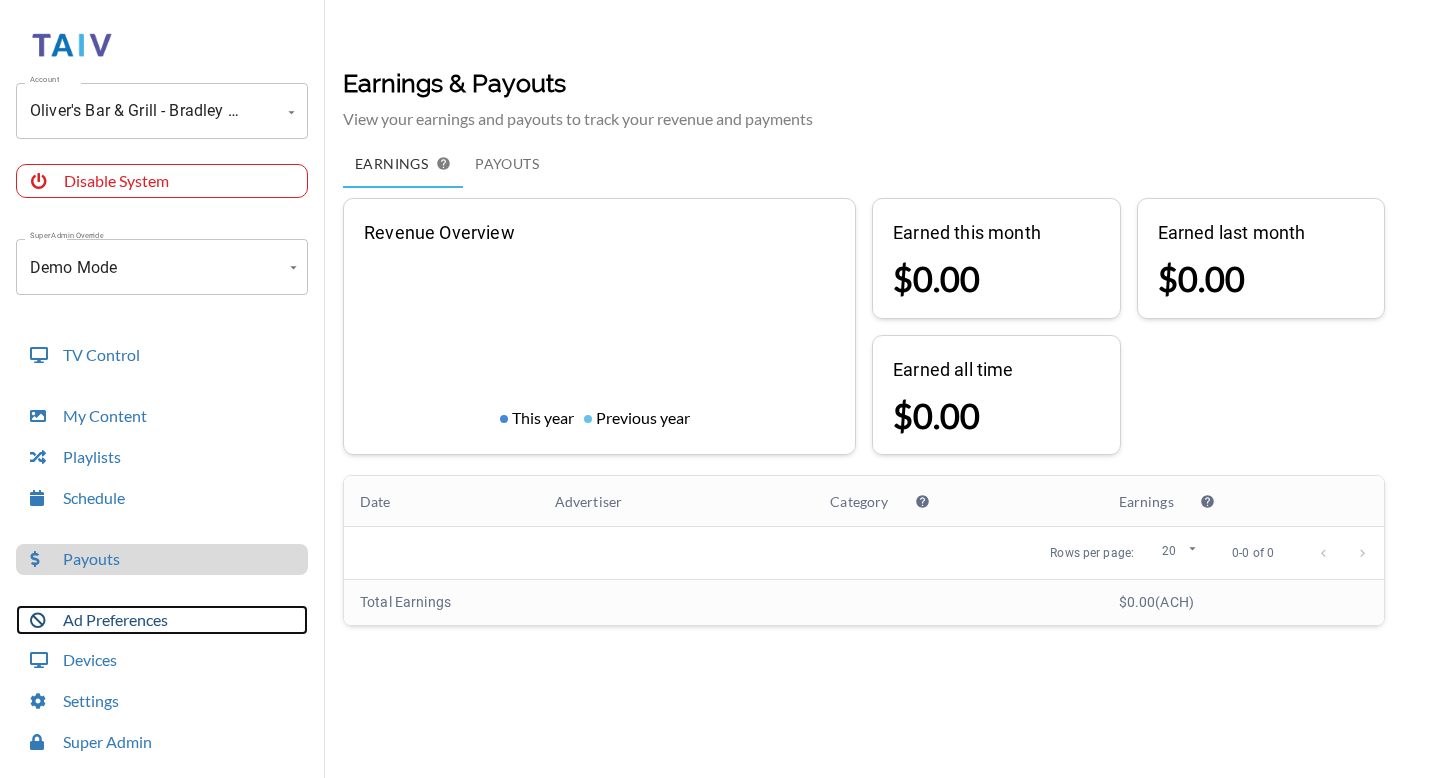 click on "Ad Preferences" at bounding box center (162, 620) 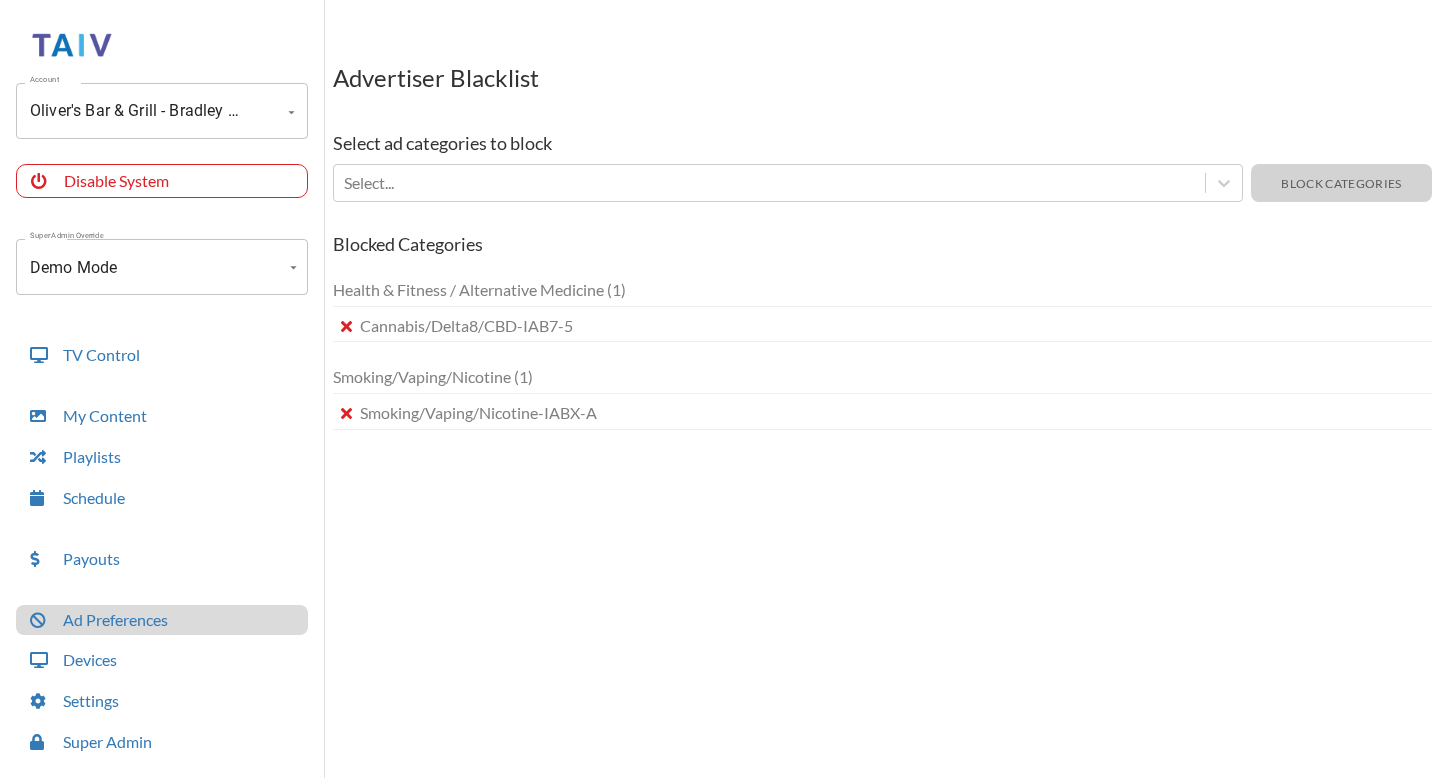 click on "Account Oliver's Bar & Grill - Bradley (-OThcqg258R1-itCBk2c) Account Disable System Super Admin Override Demo Mode Demo Mode Mode TV Control My Content Playlists Schedule Payouts Ad Preferences Devices Settings Super Admin Dashboard Ad Manager Log Out Advertiser Blacklist Select ad categories to block  Select... Block Categories Blocked Categories Health & Fitness / Alternative Medicine (1) Cannabis/Delta8/CBD  -  IAB7-5 Smoking/Vaping/Nicotine (1) Smoking/Vaping/Nicotine  -  IABX-A" at bounding box center (720, 394) 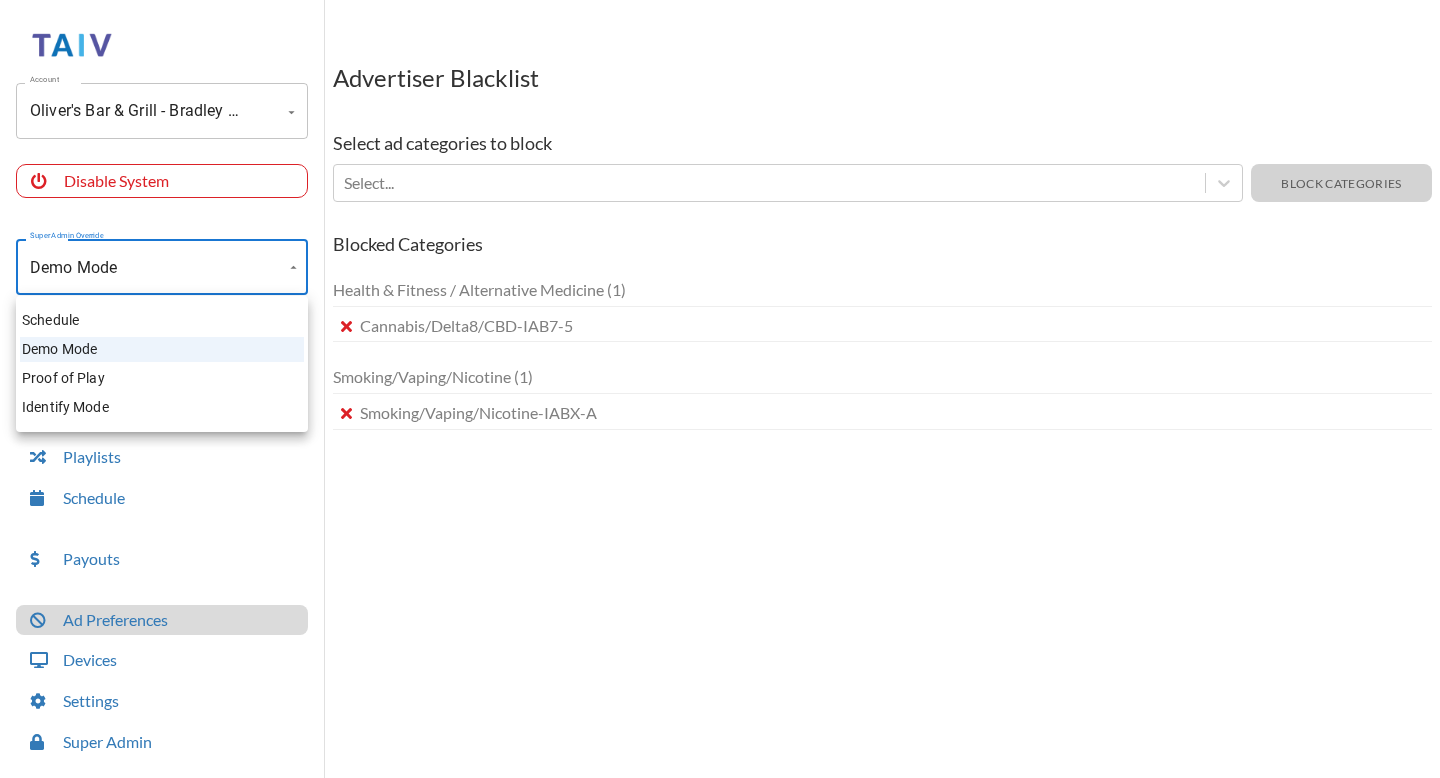 click on "Schedule" at bounding box center (162, 320) 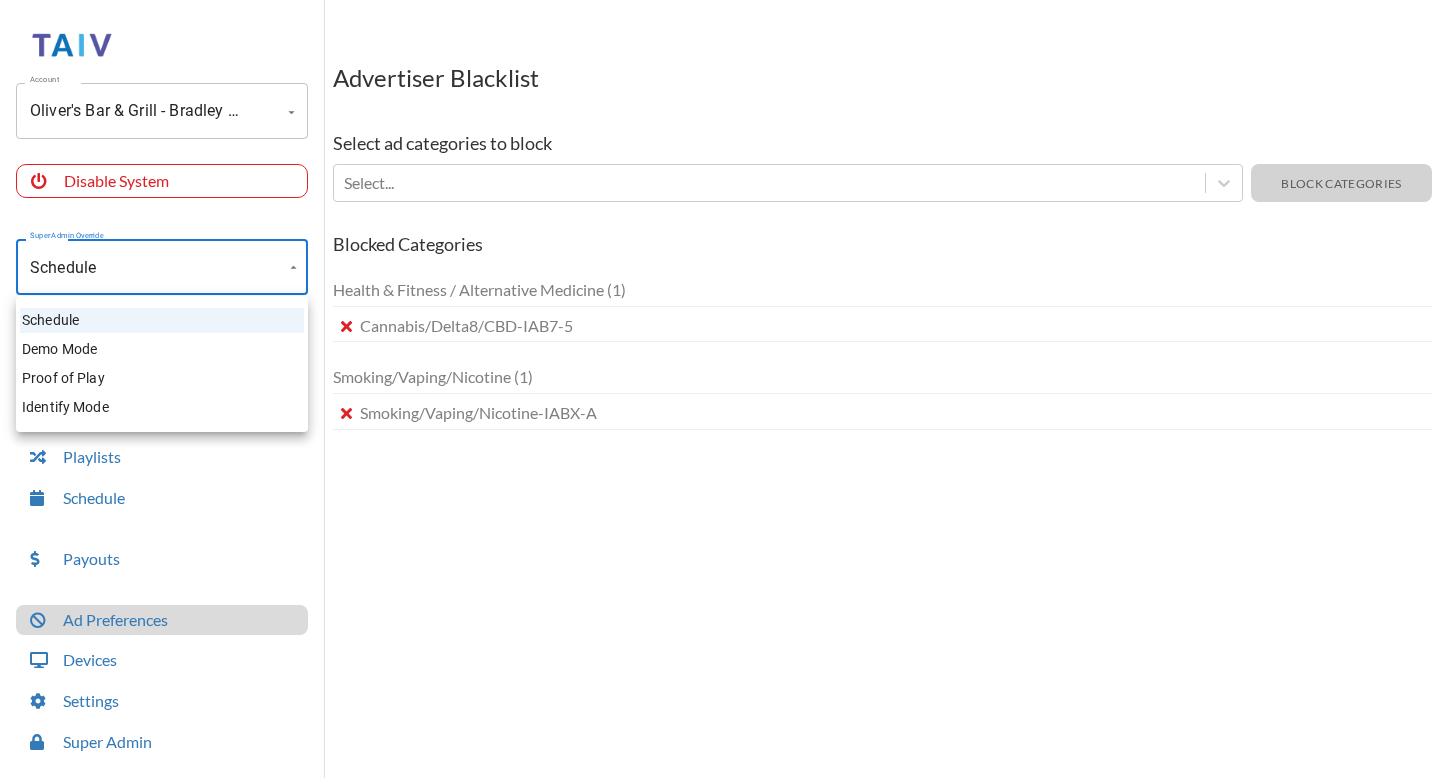 click on "Account Oliver's Bar & Grill - Bradley (-OThcqg258R1-itCBk2c) Account Disable System Super Admin Override Schedule Schedule Mode Mode TV Control My Content Playlists Schedule Payouts Ad Preferences Devices Settings Super Admin Dashboard Ad Manager Log Out Advertiser Blacklist Select ad categories to block  Select... Block Categories Blocked Categories Health & Fitness / Alternative Medicine (1) Cannabis/Delta8/CBD  -  IAB7-5 Smoking/Vaping/Nicotine (1) Smoking/Vaping/Nicotine  -  IABX-A Schedule Demo Mode Proof of Play Identify Mode" at bounding box center (720, 394) 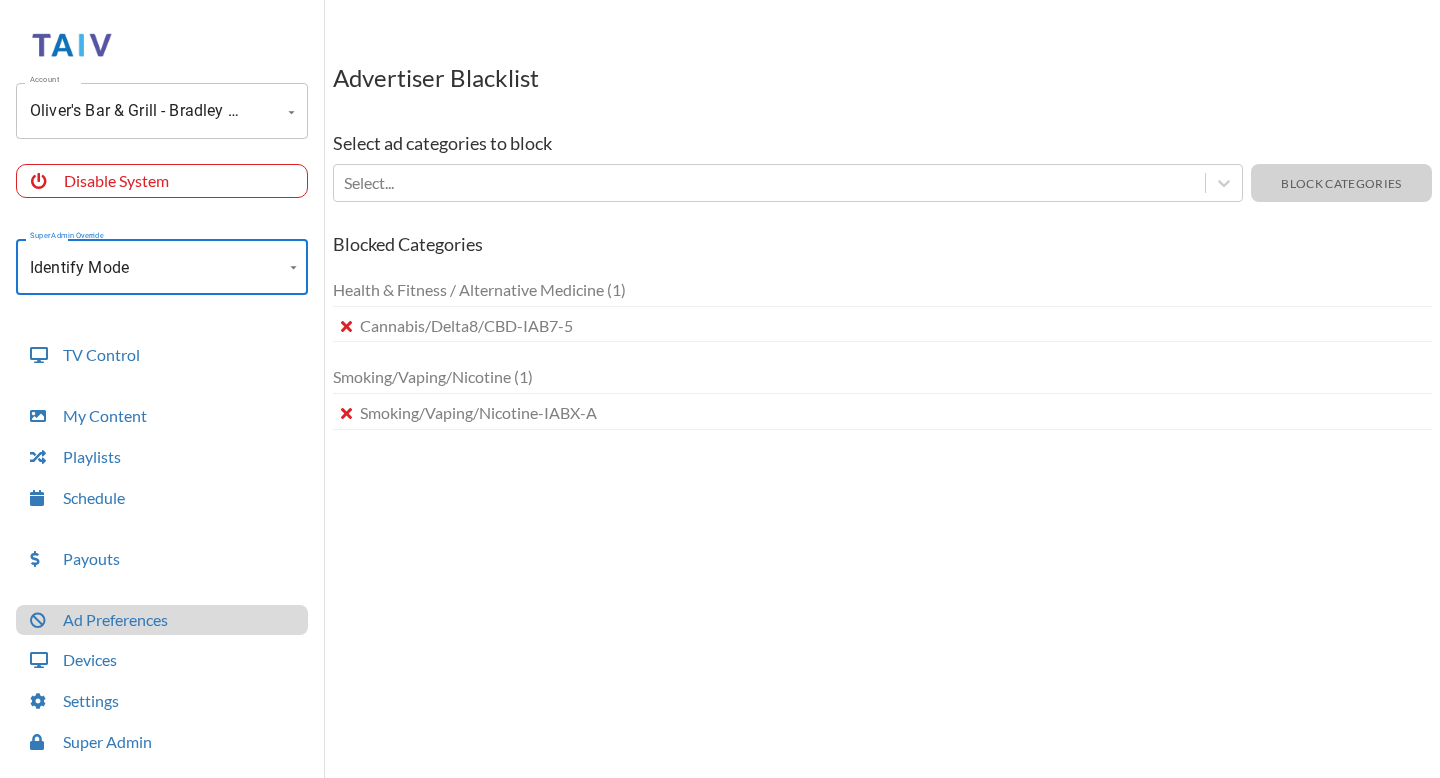 click on "Account Oliver's Bar & Grill - Bradley (-OThcqg258R1-itCBk2c) Account Disable System Super Admin Override Identify Mode Identify Mode Mode TV Control My Content Playlists Schedule Payouts Ad Preferences Devices Settings Super Admin Dashboard Ad Manager Log Out" at bounding box center [162, 421] 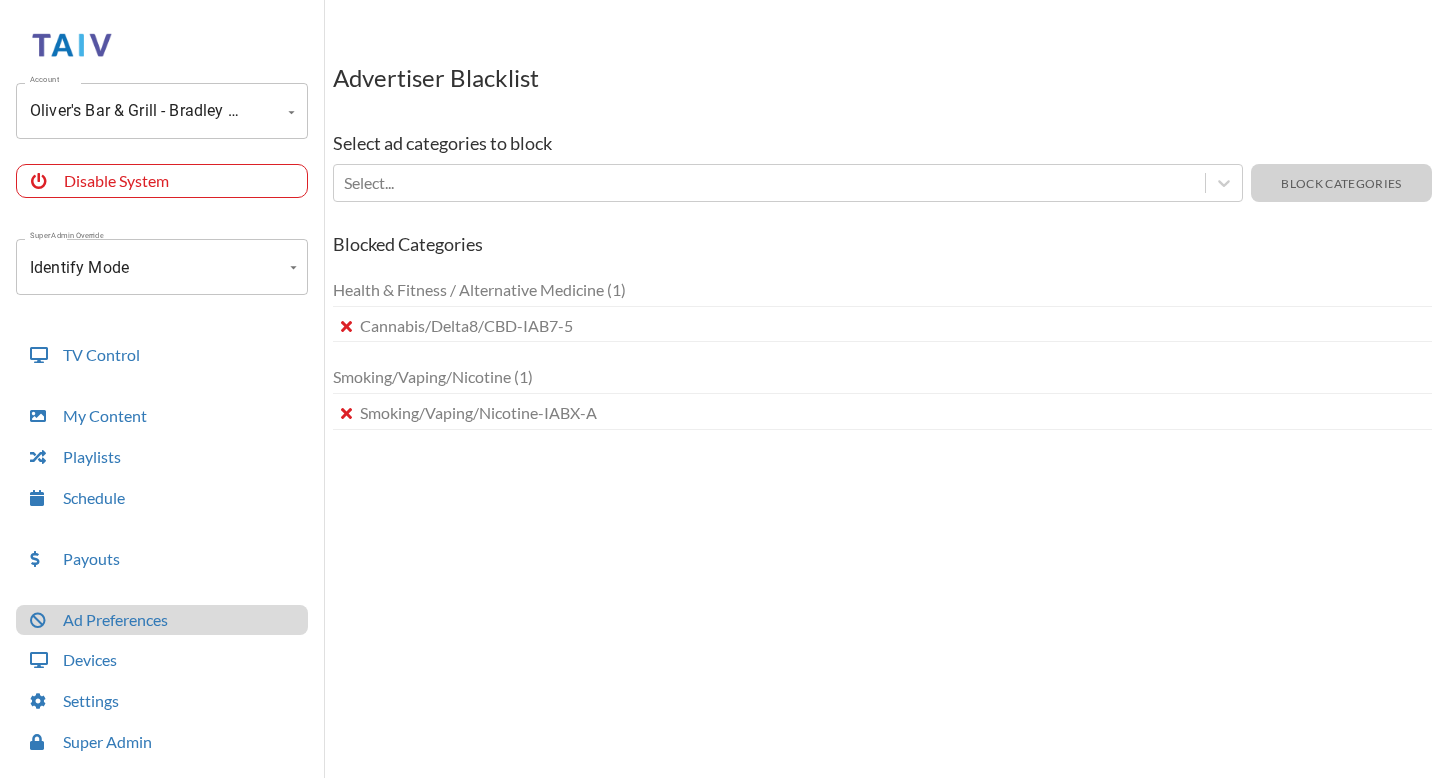 click on "Account Oliver's Bar & Grill - Bradley (-OThcqg258R1-itCBk2c) Account Disable System Super Admin Override Identify Mode Identify Mode Mode TV Control My Content Playlists Schedule Payouts Ad Preferences Devices Settings Super Admin Dashboard Ad Manager Log Out Advertiser Blacklist Select ad categories to block  Select... Block Categories Blocked Categories Health & Fitness / Alternative Medicine (1) Cannabis/Delta8/CBD  -  IAB7-5 Smoking/Vaping/Nicotine (1) Smoking/Vaping/Nicotine  -  IABX-A" at bounding box center [720, 394] 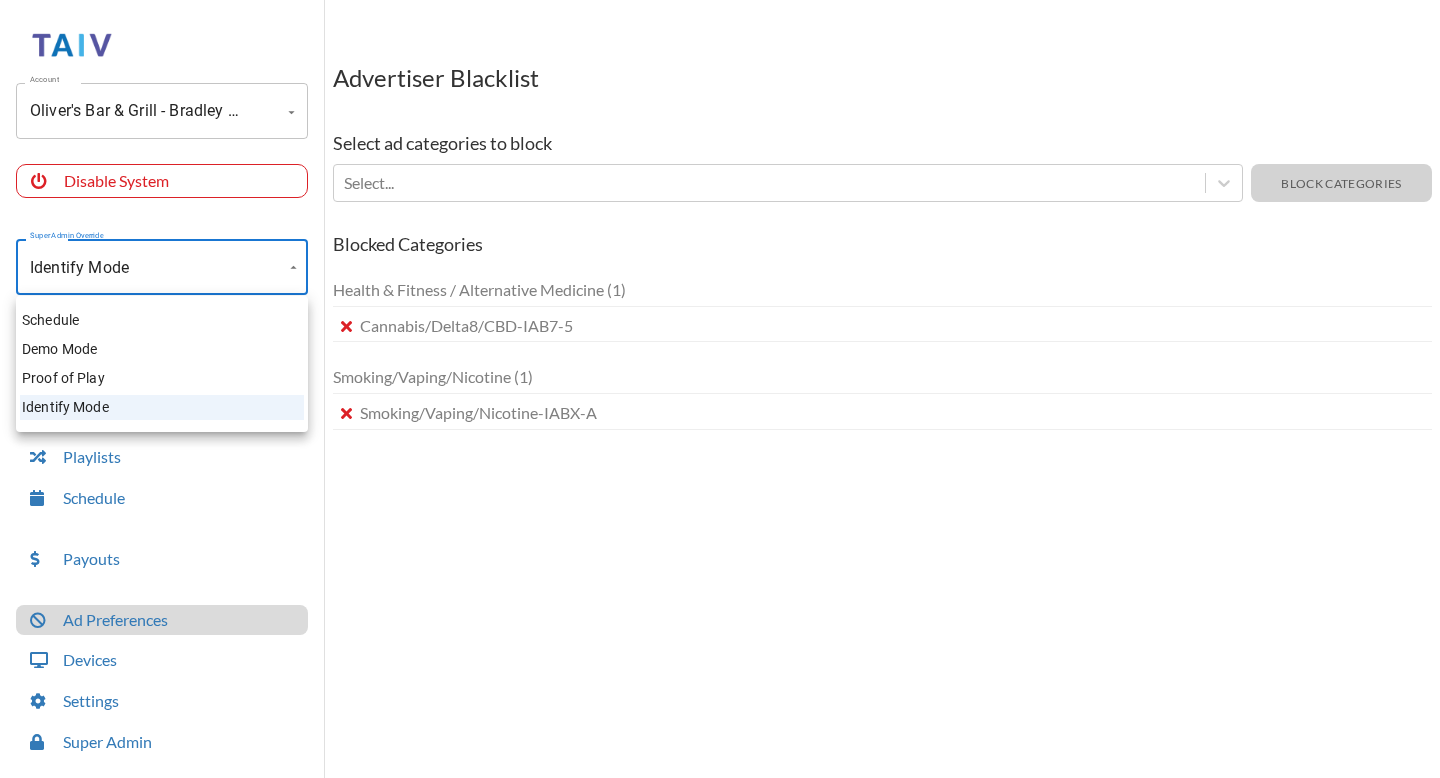 click on "Schedule" at bounding box center [162, 320] 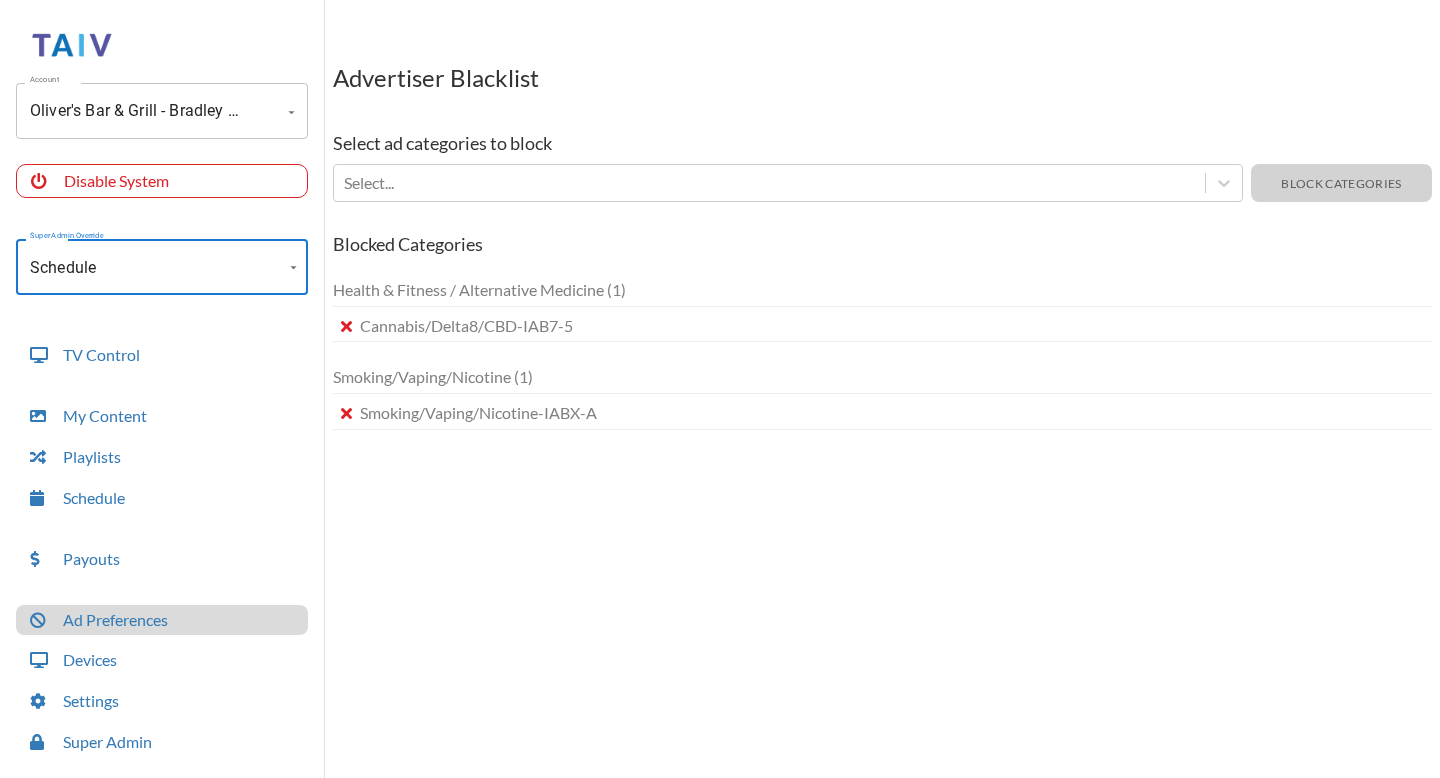 click on "Account Oliver's Bar & Grill - Bradley (-OThcqg258R1-itCBk2c) Account Disable System Super Admin Override Schedule Schedule Mode Mode TV Control My Content Playlists Schedule Payouts Ad Preferences Devices Settings Super Admin Dashboard Ad Manager Log Out Advertiser Blacklist Select ad categories to block  Select... Block Categories Blocked Categories Health & Fitness / Alternative Medicine (1) Cannabis/Delta8/CBD  -  IAB7-5 Smoking/Vaping/Nicotine (1) Smoking/Vaping/Nicotine  -  IABX-A" at bounding box center [720, 394] 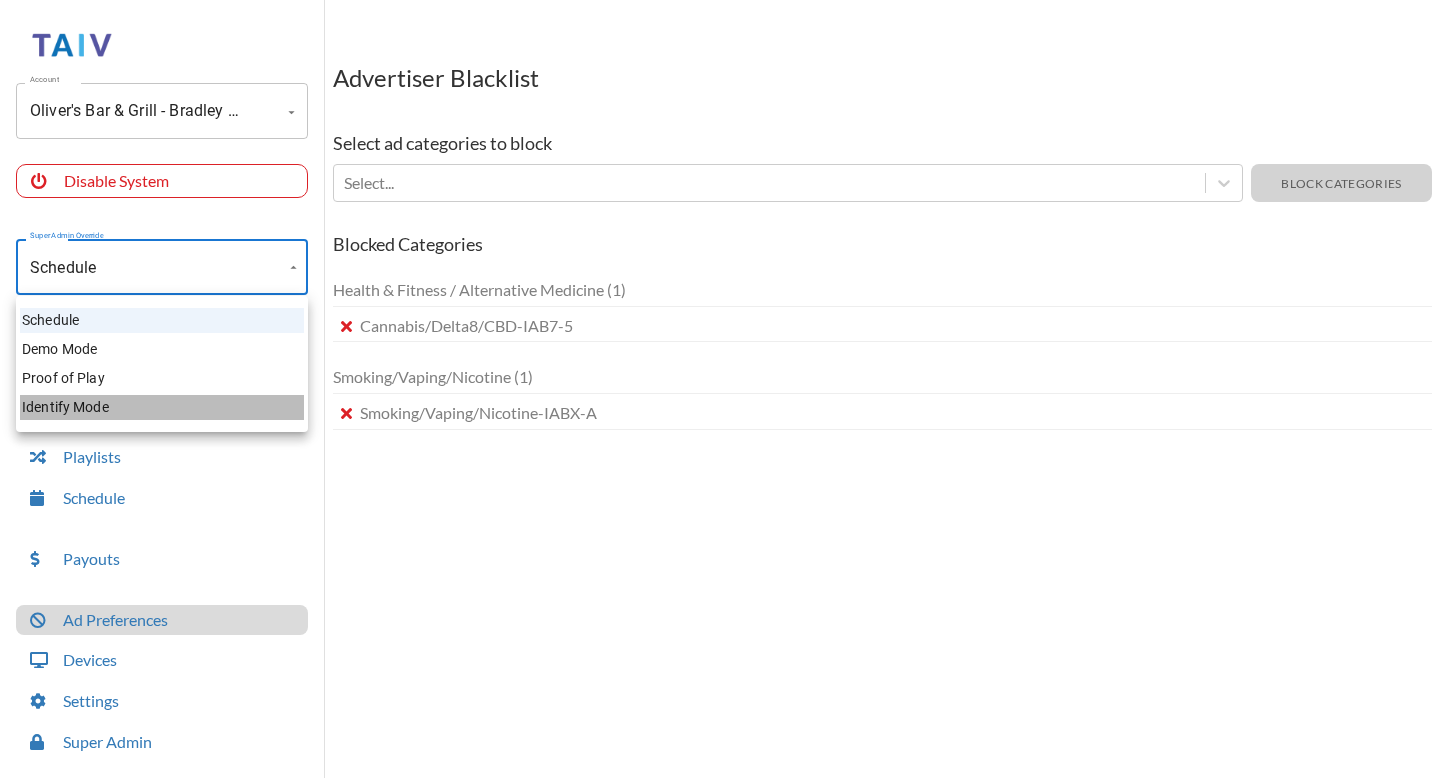click on "Identify Mode" at bounding box center [162, 407] 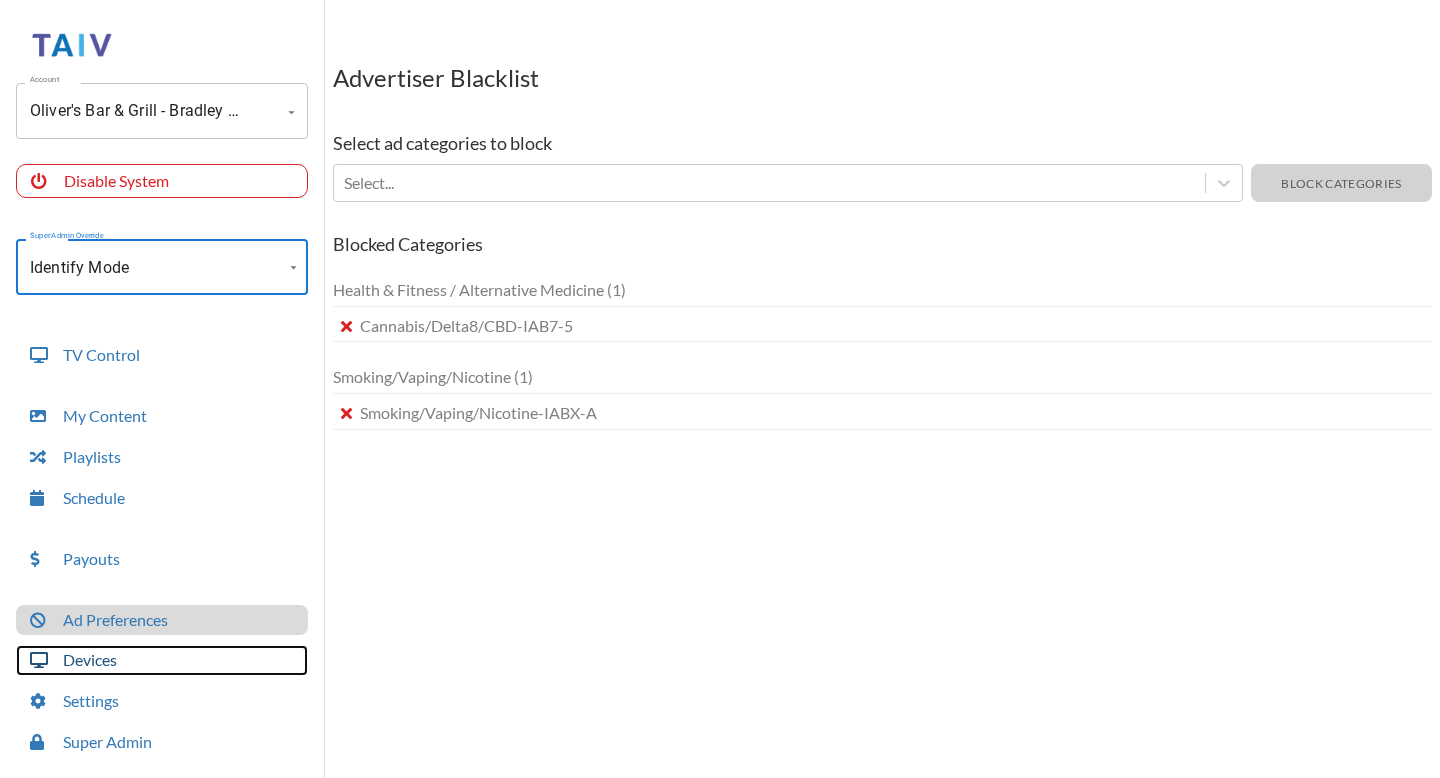 click on "Devices" at bounding box center [162, 660] 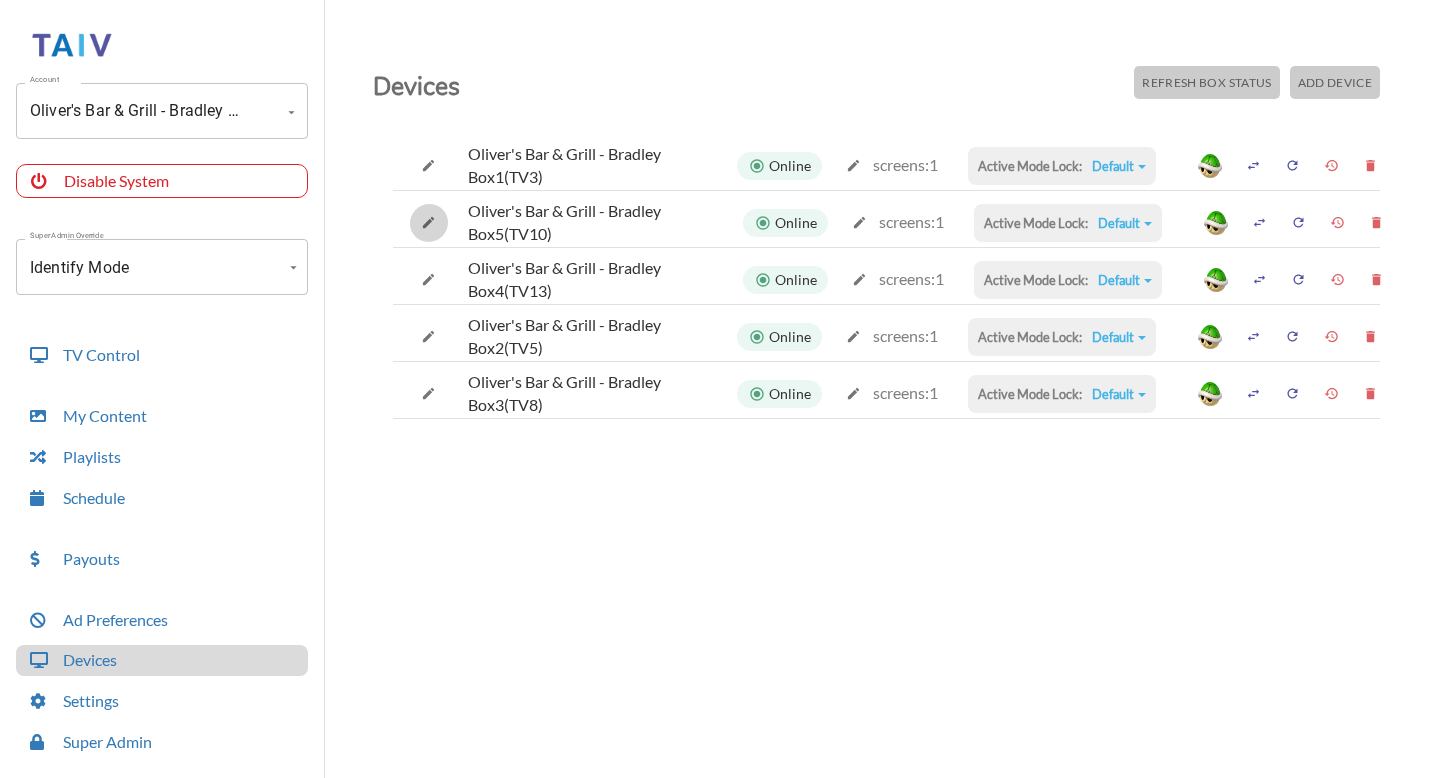 click at bounding box center (428, 165) 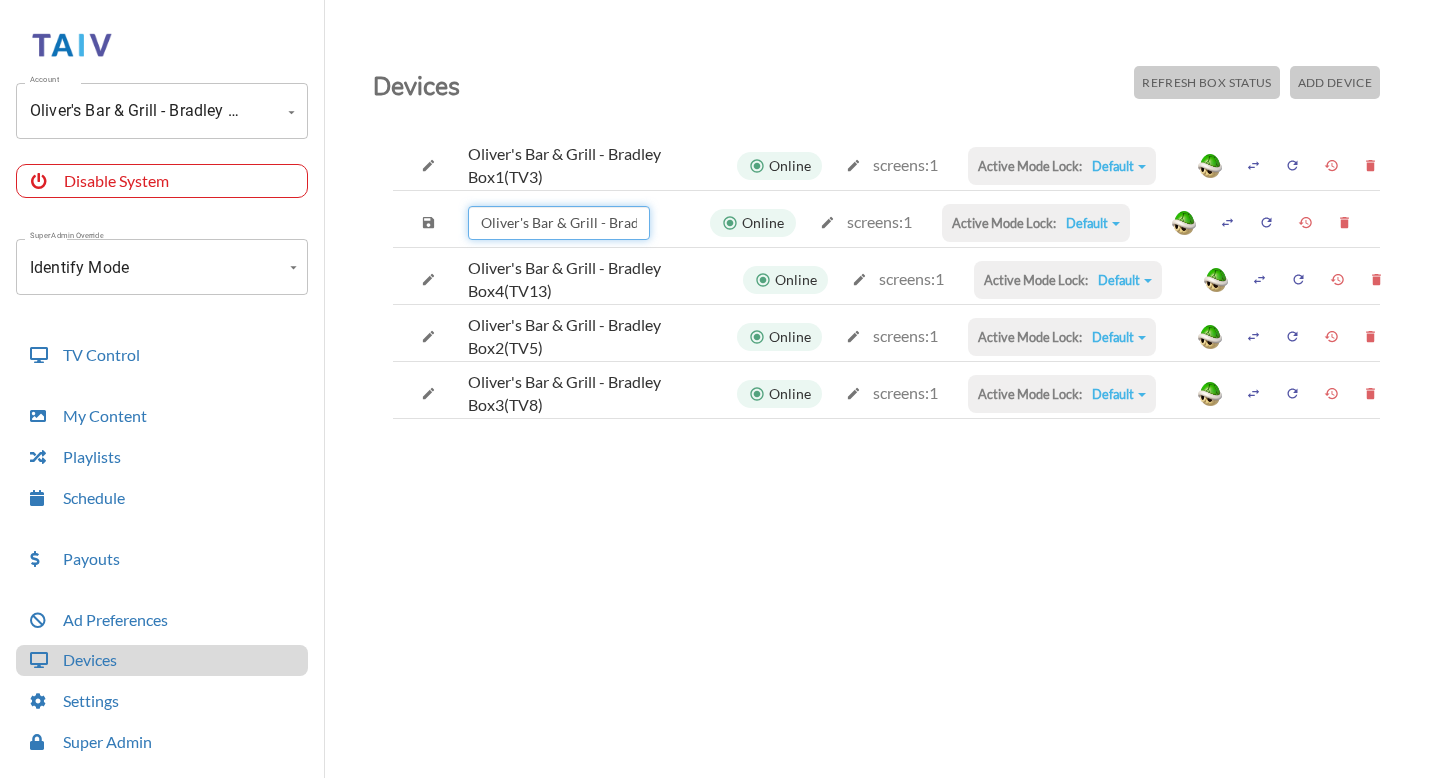 click on "Oliver's Bar & Grill - Bradley Box5(TV10)" at bounding box center [559, 223] 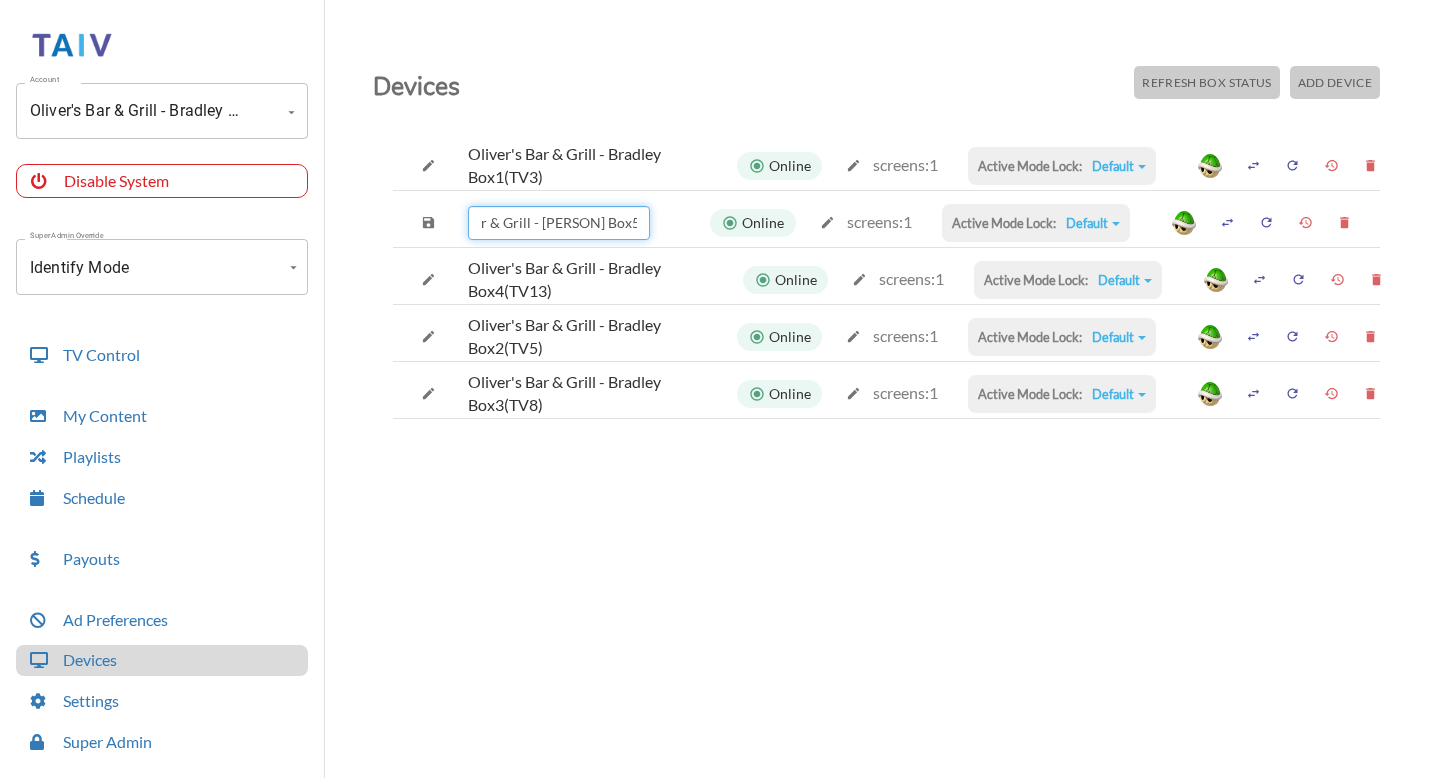 scroll, scrollTop: 0, scrollLeft: 96, axis: horizontal 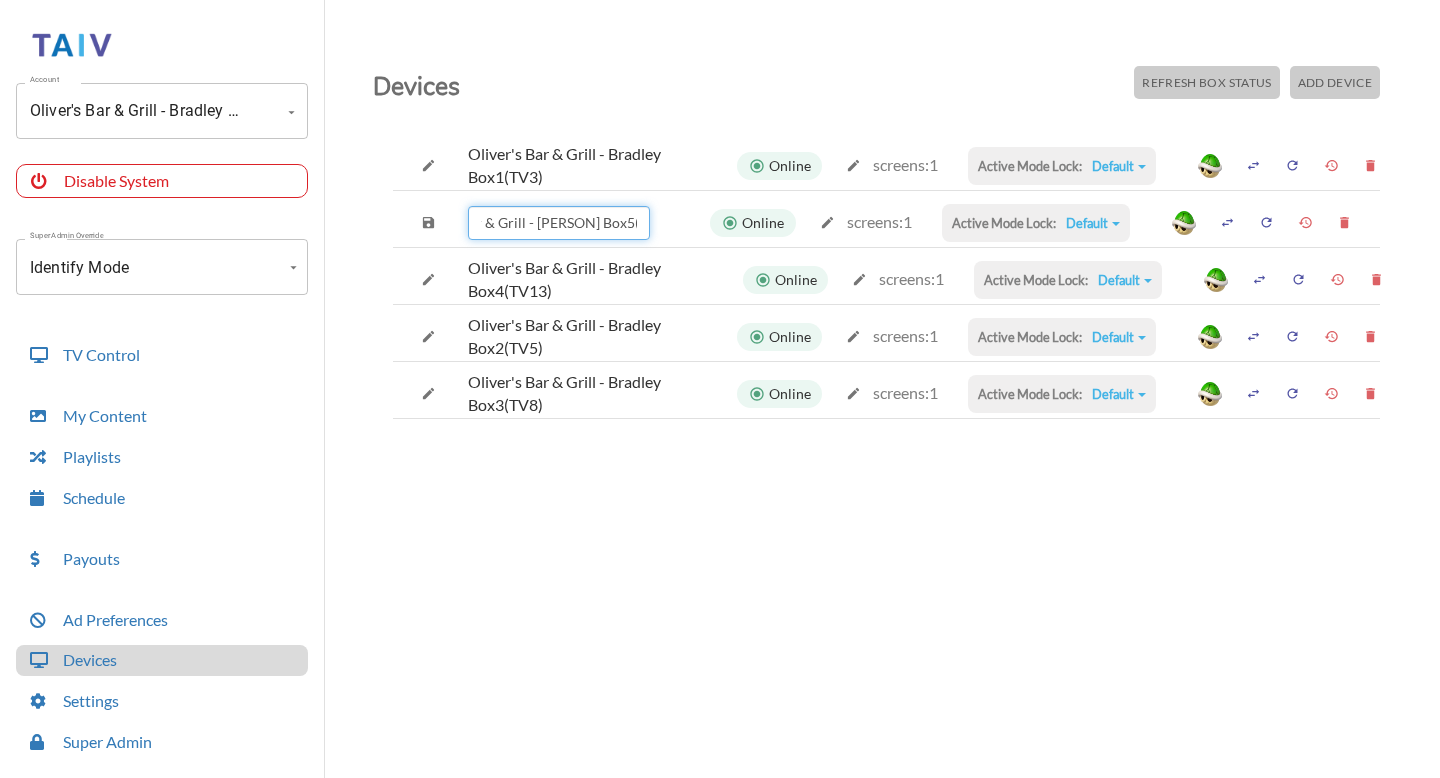 type on "[PERSON]'s Bar & Grill - [PERSON] Box5(TV11)" 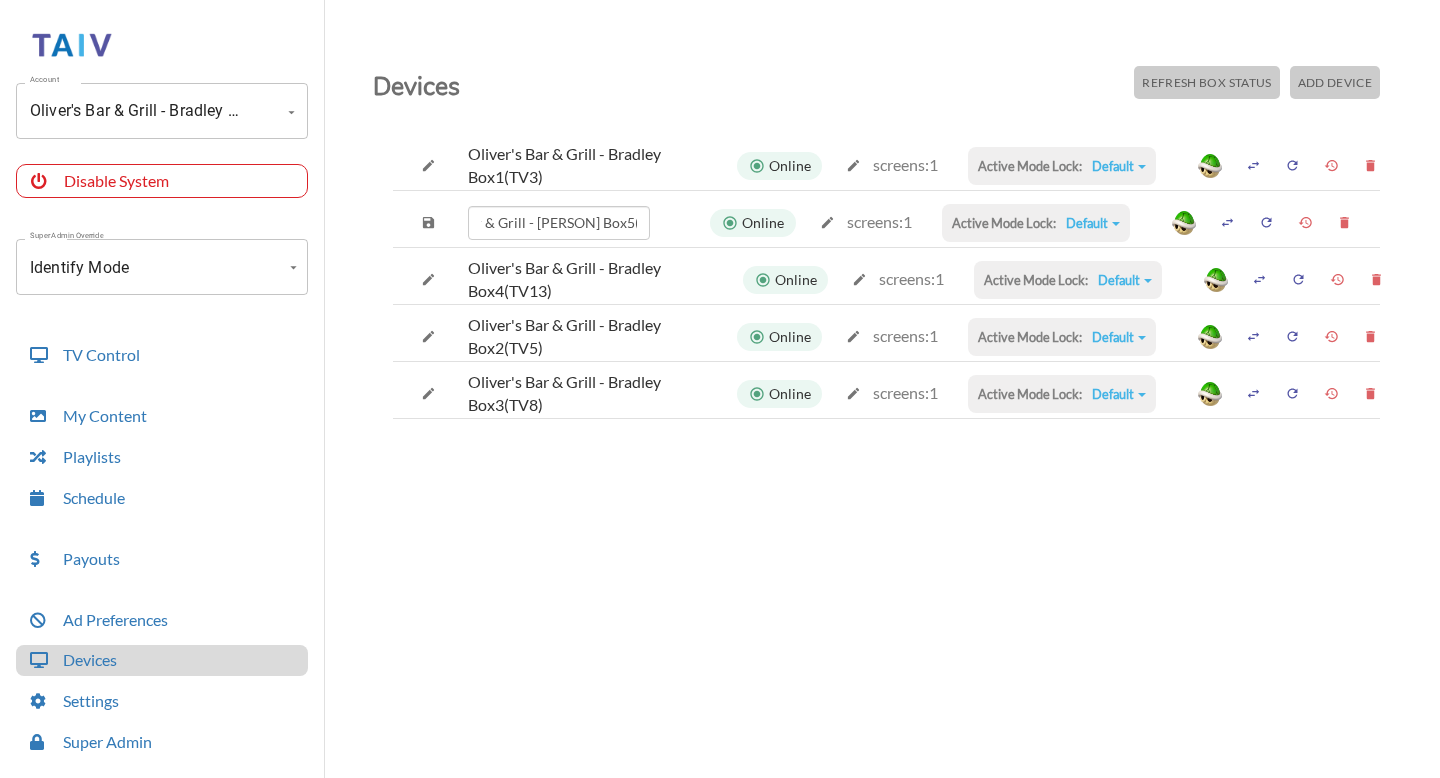 click at bounding box center (428, 165) 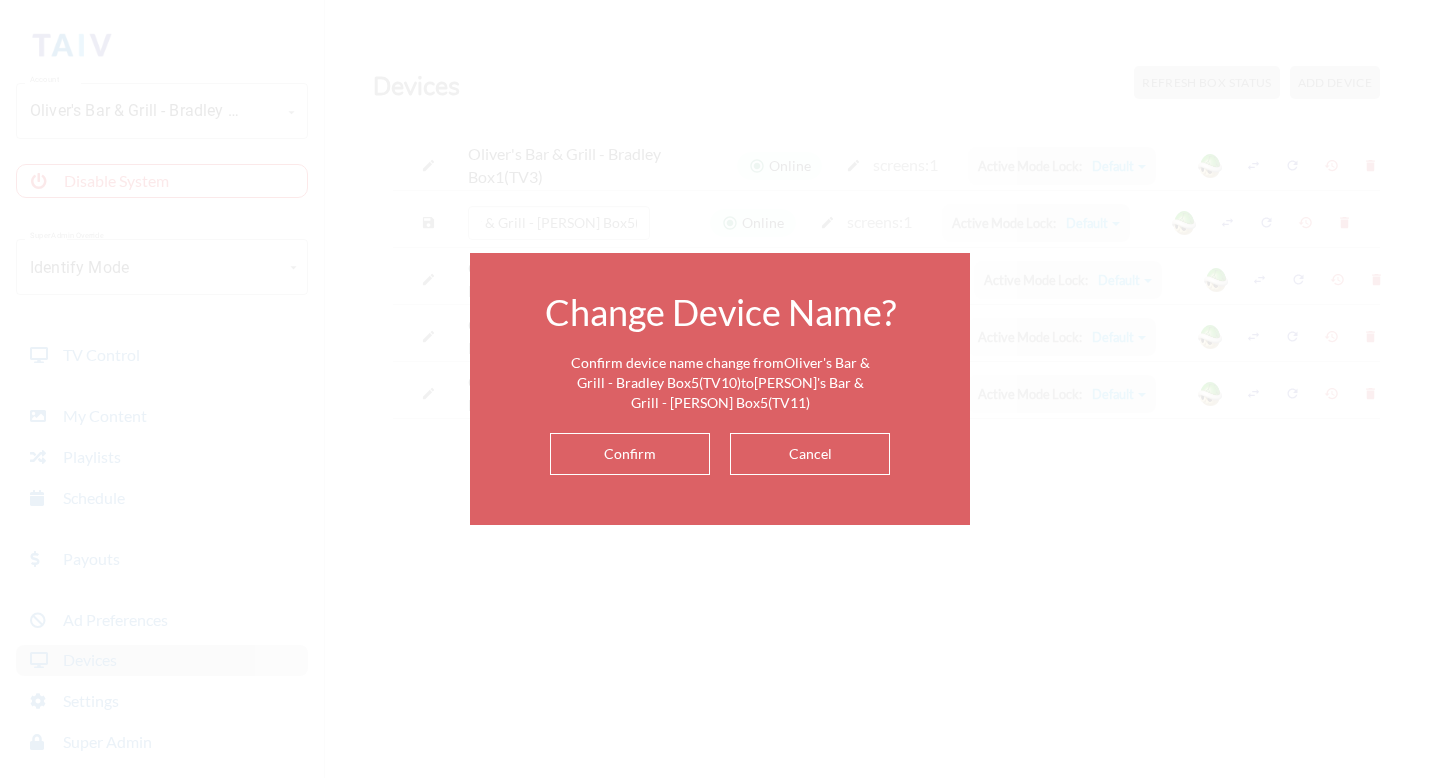 scroll, scrollTop: 0, scrollLeft: 0, axis: both 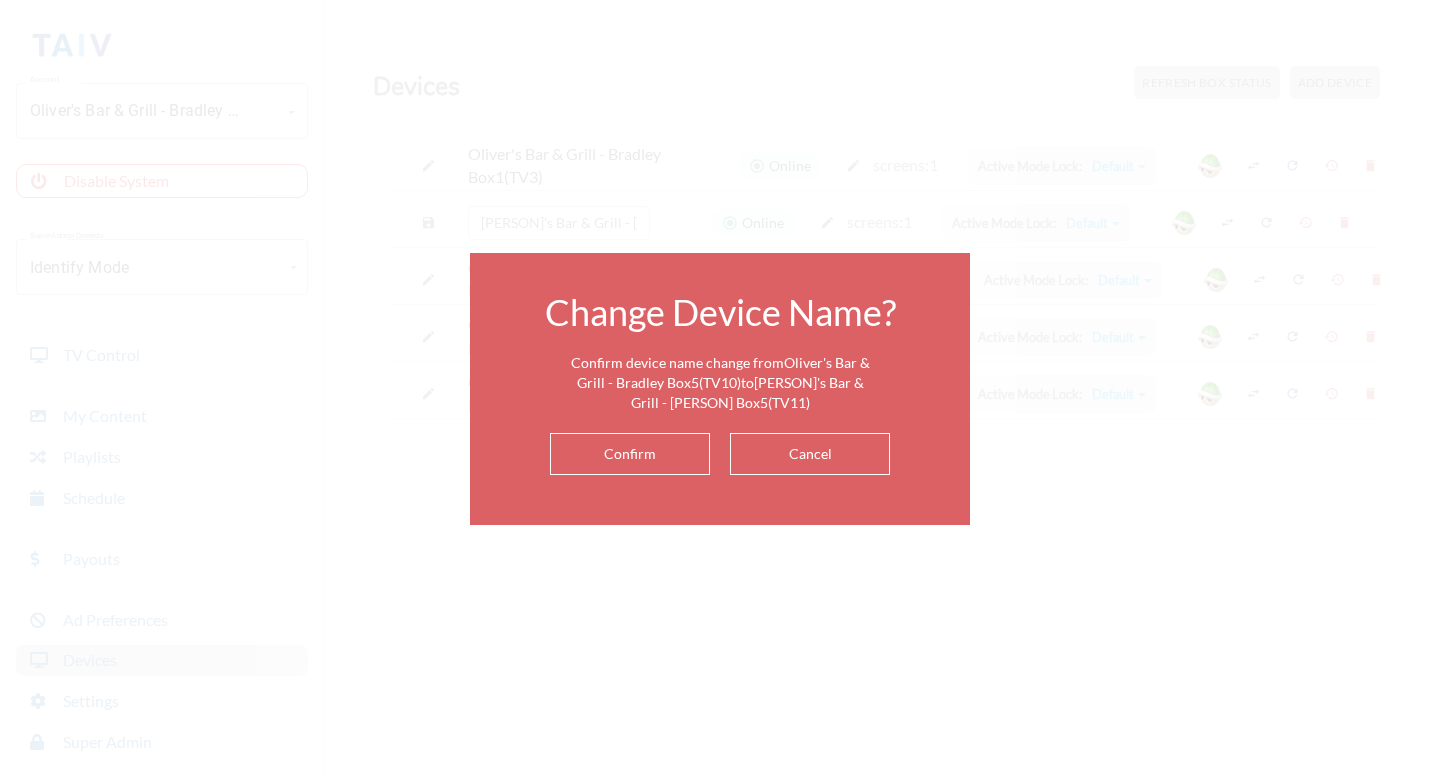 click on "Confirm" at bounding box center (630, 454) 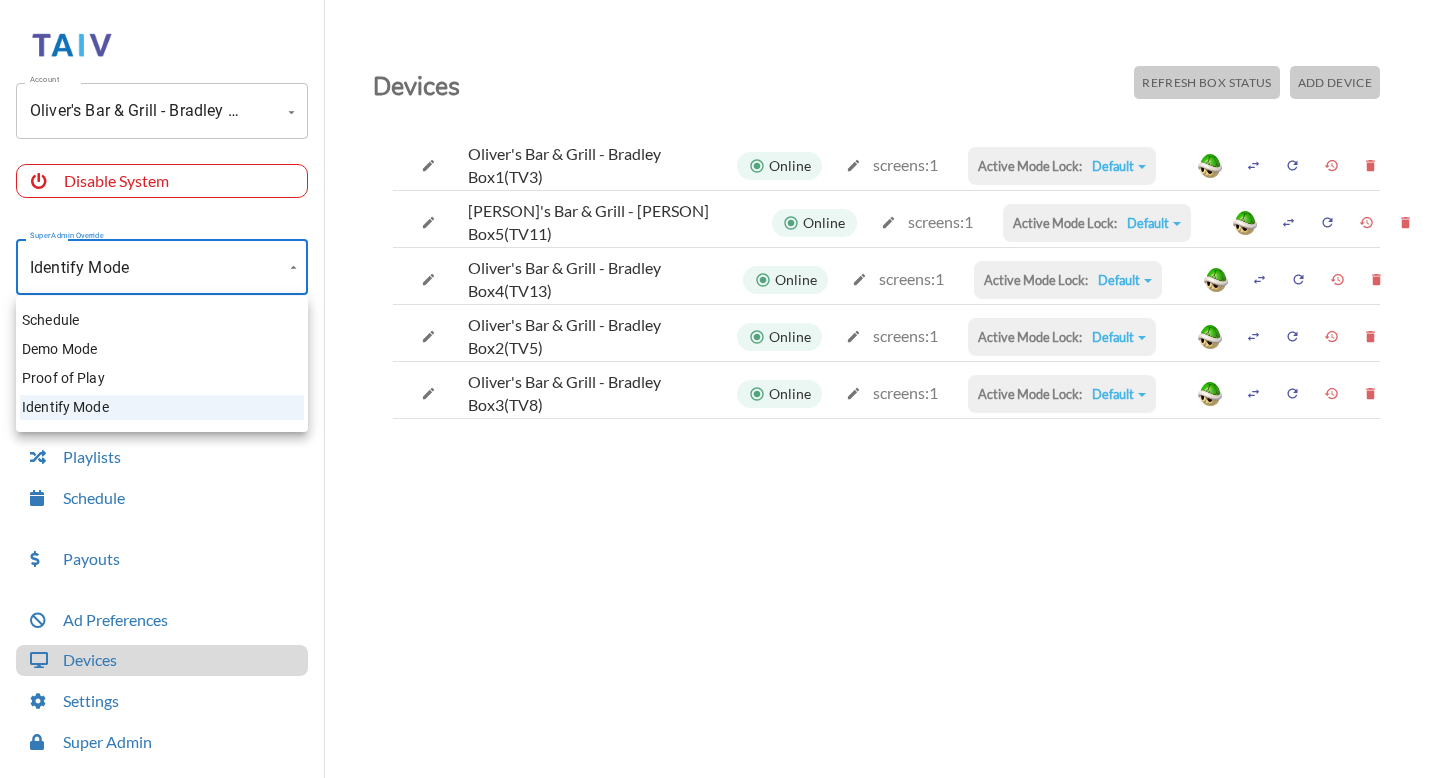 click on "Account Oliver's Bar & Grill - Bradley (-OThcqg258R1-itCBk2c) Account Disable System Super Admin Override Identify Mode Identify Mode Mode TV Control My Content Playlists Schedule Payouts Ad Preferences Devices Settings Super Admin Dashboard Ad Manager Log Out Devices Refresh Box Status Add Device Oliver's Bar & Grill - Bradley Box1(TV3) Online screens:  1 Active Mode Lock:  Default   Default Commercial Replacement Digital Signage System Disabled Oliver's Bar & Grill - Bradley Box5(TV11) Online screens:  1 Active Mode Lock:  Default   Default Commercial Replacement Digital Signage System Disabled Oliver's Bar & Grill - Bradley Box4(TV13) Online screens:  1 Active Mode Lock:  Default   Default Commercial Replacement Digital Signage System Disabled Oliver's Bar & Grill - Bradley Box2(TV5) Online screens:  1 Active Mode Lock:  Default   Default Commercial Replacement Digital Signage System Disabled Oliver's Bar & Grill - Bradley Box3(TV8) Online screens:  1 Active Mode Lock:  Default   Default Digital Signage" at bounding box center (720, 394) 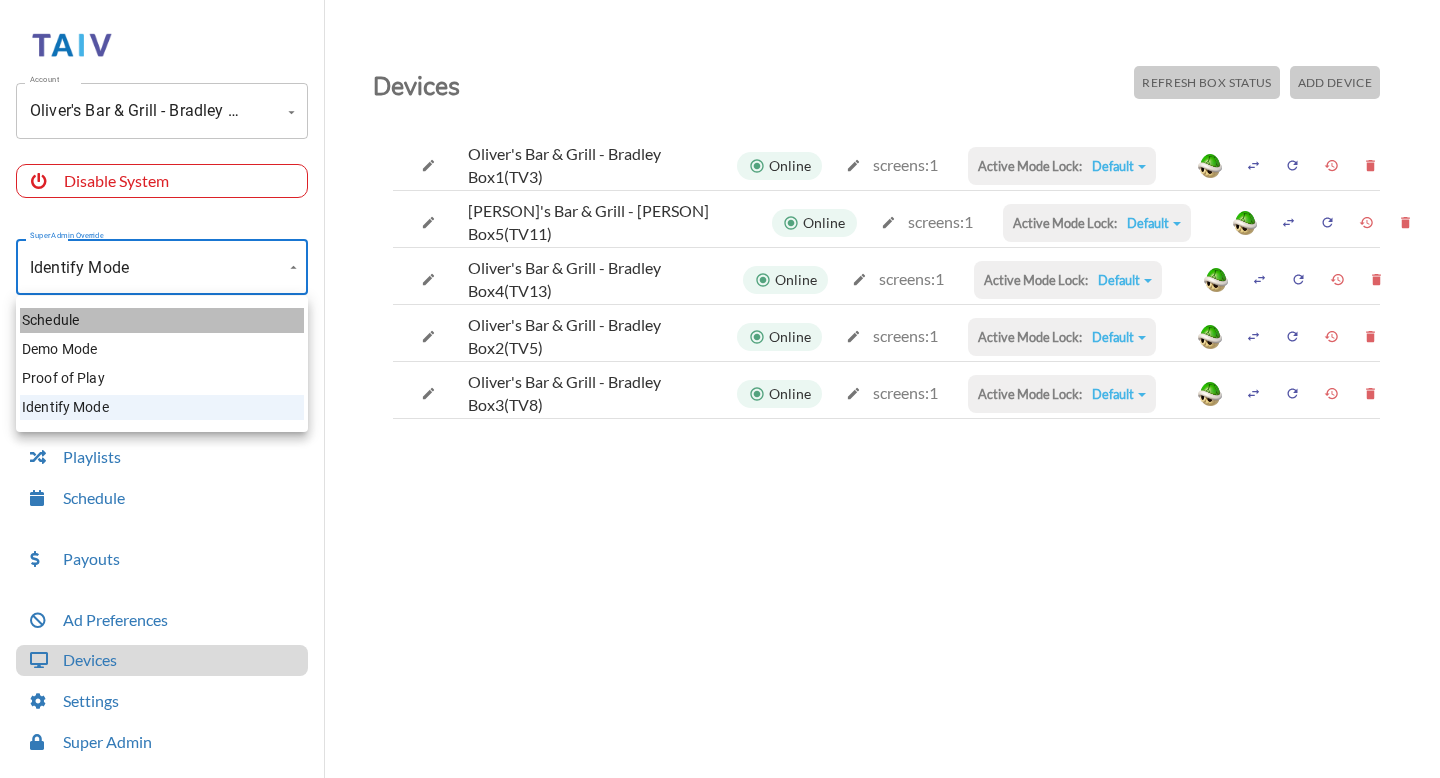 click on "Schedule" at bounding box center (162, 320) 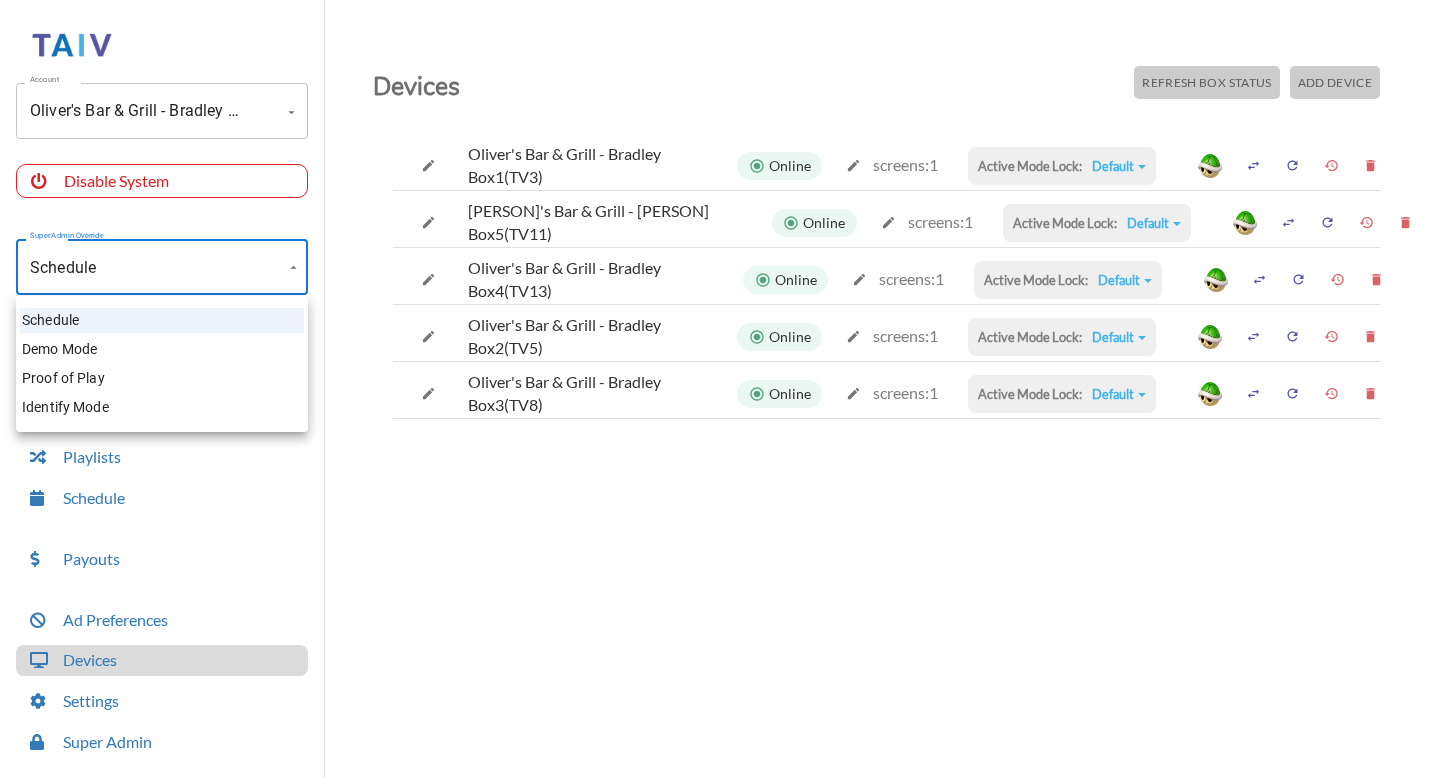 click on "Account Oliver's Bar & Grill - Bradley (-OThcqg258R1-itCBk2c) Account Disable System Super Admin Override Schedule Schedule Mode Mode TV Control My Content Playlists Schedule Payouts Ad Preferences Devices Settings Super Admin Dashboard Ad Manager Log Out Devices Refresh Box Status Add Device Oliver's Bar & Grill - Bradley Box1(TV3) Online screens:  1 Active Mode Lock:  Default   Default Commercial Replacement Digital Signage System Disabled Oliver's Bar & Grill - Bradley Box5(TV11) Online screens:  1 Active Mode Lock:  Default   Default Commercial Replacement Digital Signage System Disabled Oliver's Bar & Grill - Bradley Box4(TV13) Online screens:  1 Active Mode Lock:  Default   Default Commercial Replacement Digital Signage System Disabled Oliver's Bar & Grill - Bradley Box2(TV5) Online screens:  1 Active Mode Lock:  Default   Default Commercial Replacement Digital Signage System Disabled Oliver's Bar & Grill - Bradley Box3(TV8) Online screens:  1 Active Mode Lock:  Default   Default Commercial Replacement" at bounding box center (720, 394) 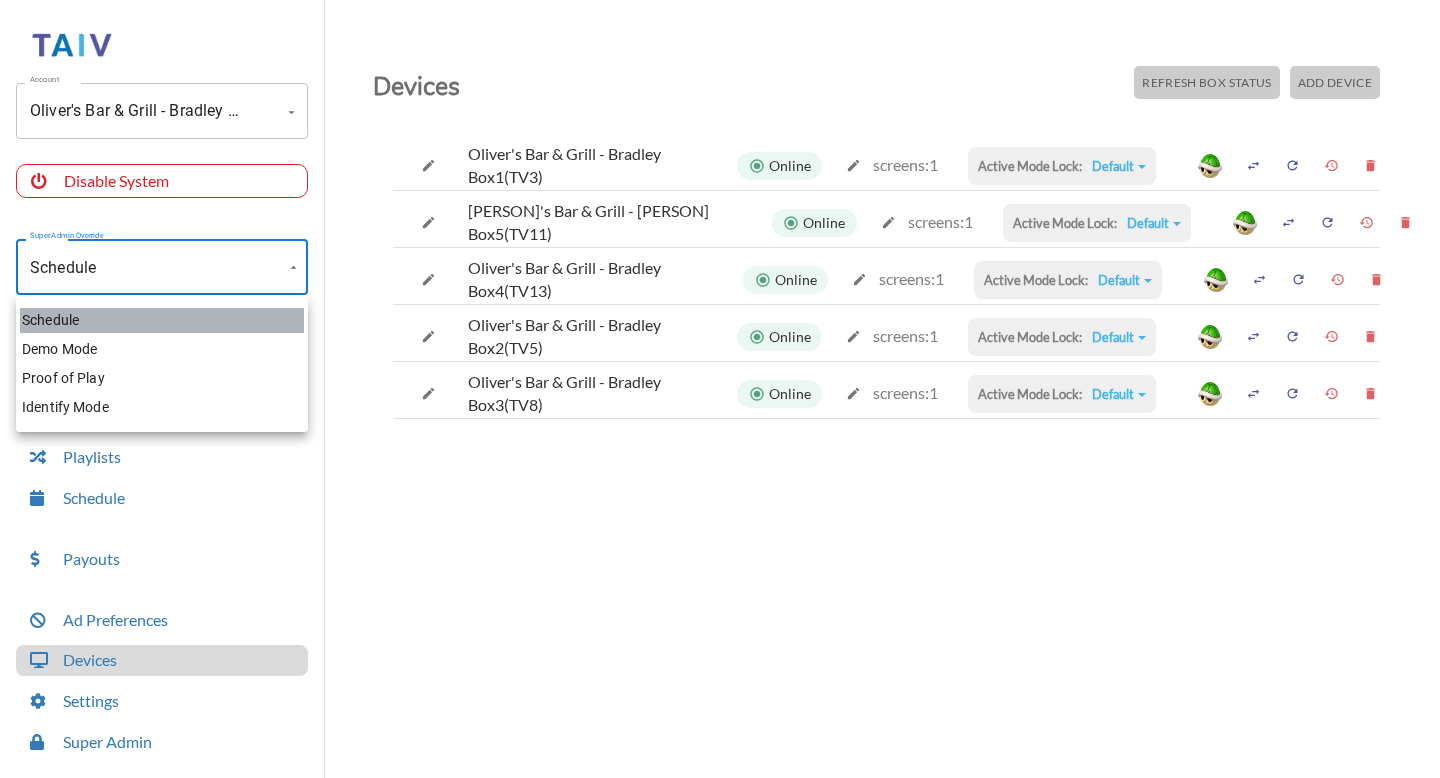 click on "Schedule" at bounding box center [162, 320] 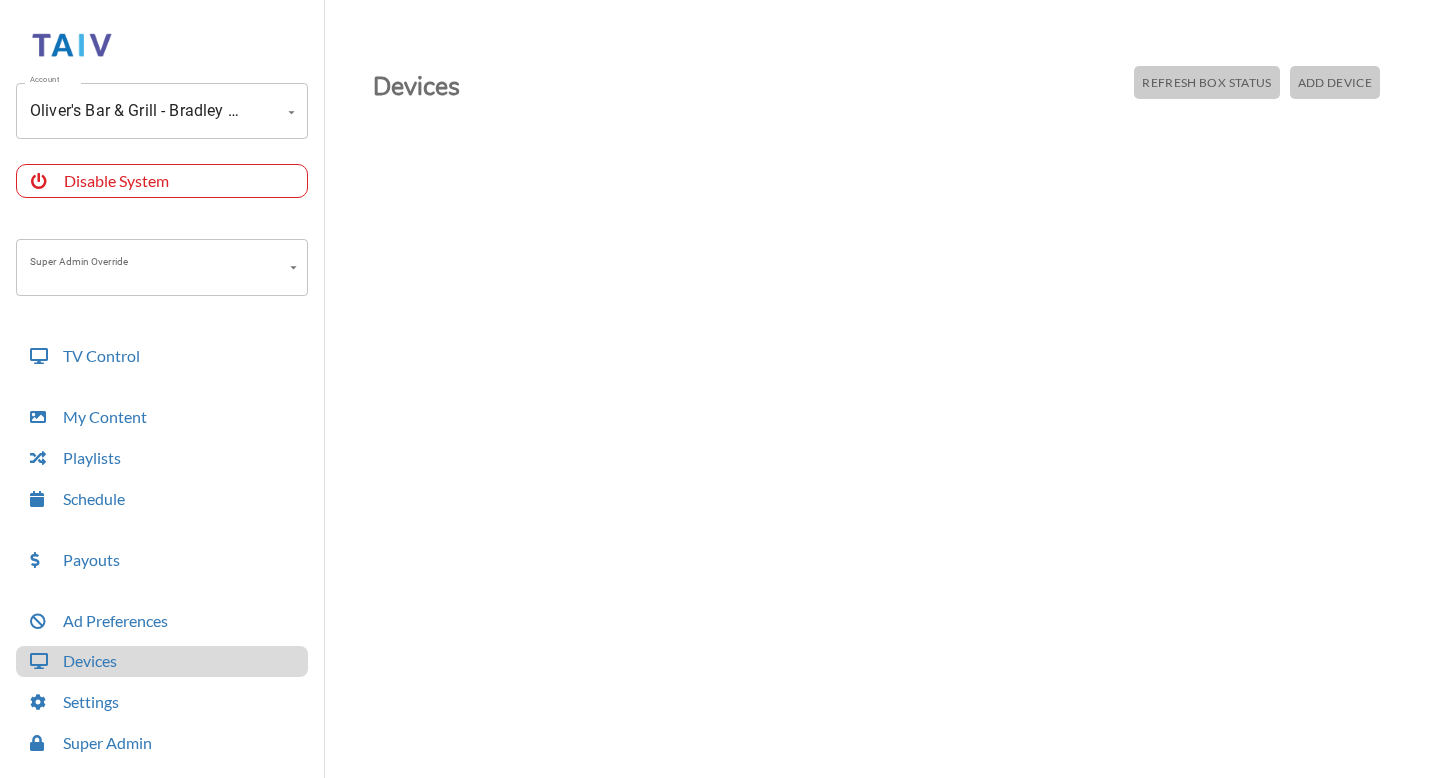scroll, scrollTop: 0, scrollLeft: 0, axis: both 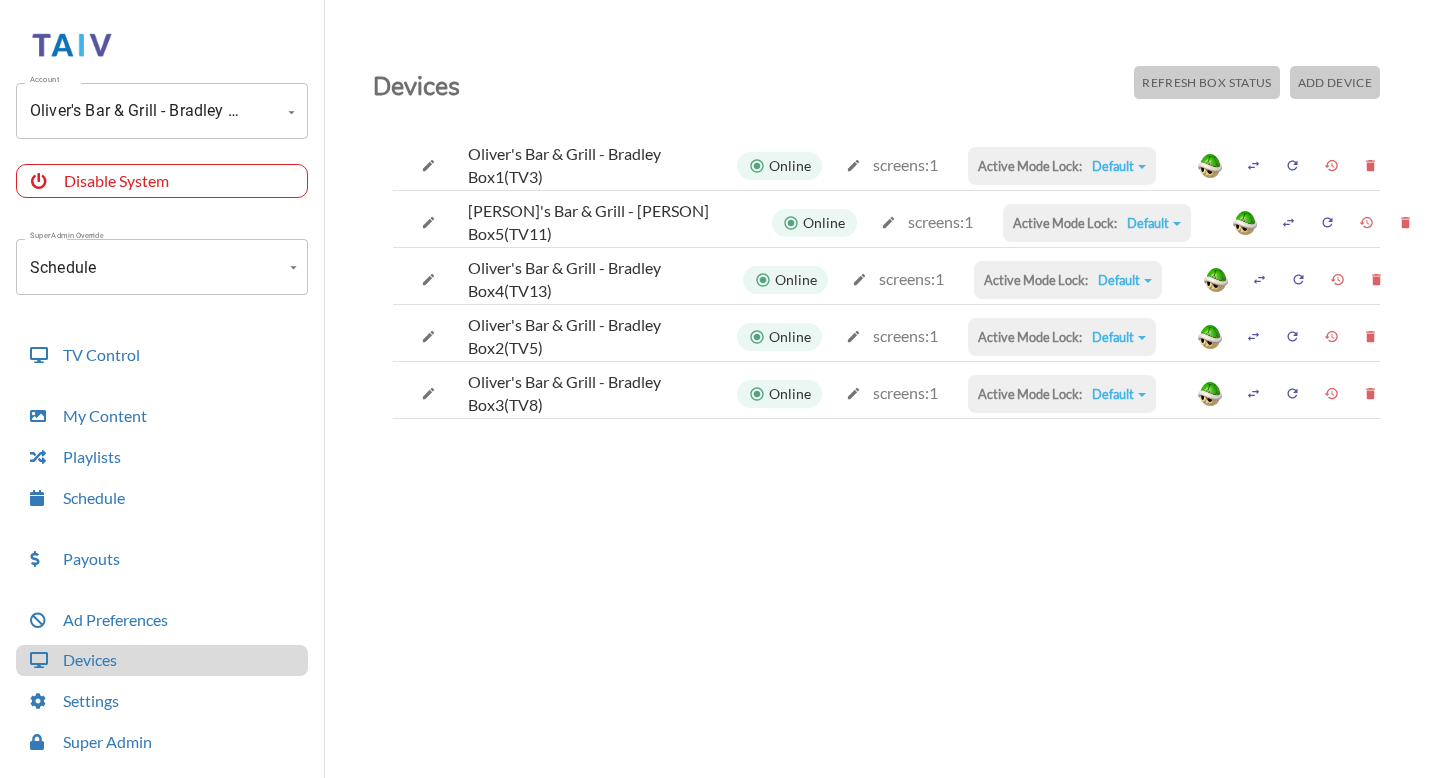 click on "Account Oliver's Bar & Grill - Bradley (-OThcqg258R1-itCBk2c) Account Disable System Super Admin Override Schedule Schedule Mode Mode TV Control My Content Playlists Schedule Payouts Ad Preferences Devices Settings Super Admin Dashboard Ad Manager Log Out Devices Refresh Box Status Add Device Oliver's Bar & Grill - Bradley Box1(TV3) Online screens:  1 Active Mode Lock:  Default   Default Commercial Replacement Digital Signage System Disabled Oliver's Bar & Grill - Bradley Box5(TV11) Online screens:  1 Active Mode Lock:  Default   Default Commercial Replacement Digital Signage System Disabled Oliver's Bar & Grill - Bradley Box4(TV13) Online screens:  1 Active Mode Lock:  Default   Default Commercial Replacement Digital Signage System Disabled Oliver's Bar & Grill - Bradley Box2(TV5) Online screens:  1 Active Mode Lock:  Default   Default Commercial Replacement Digital Signage System Disabled Oliver's Bar & Grill - Bradley Box3(TV8) Online screens:  1 Active Mode Lock:  Default   Default Commercial Replacement" at bounding box center (720, 394) 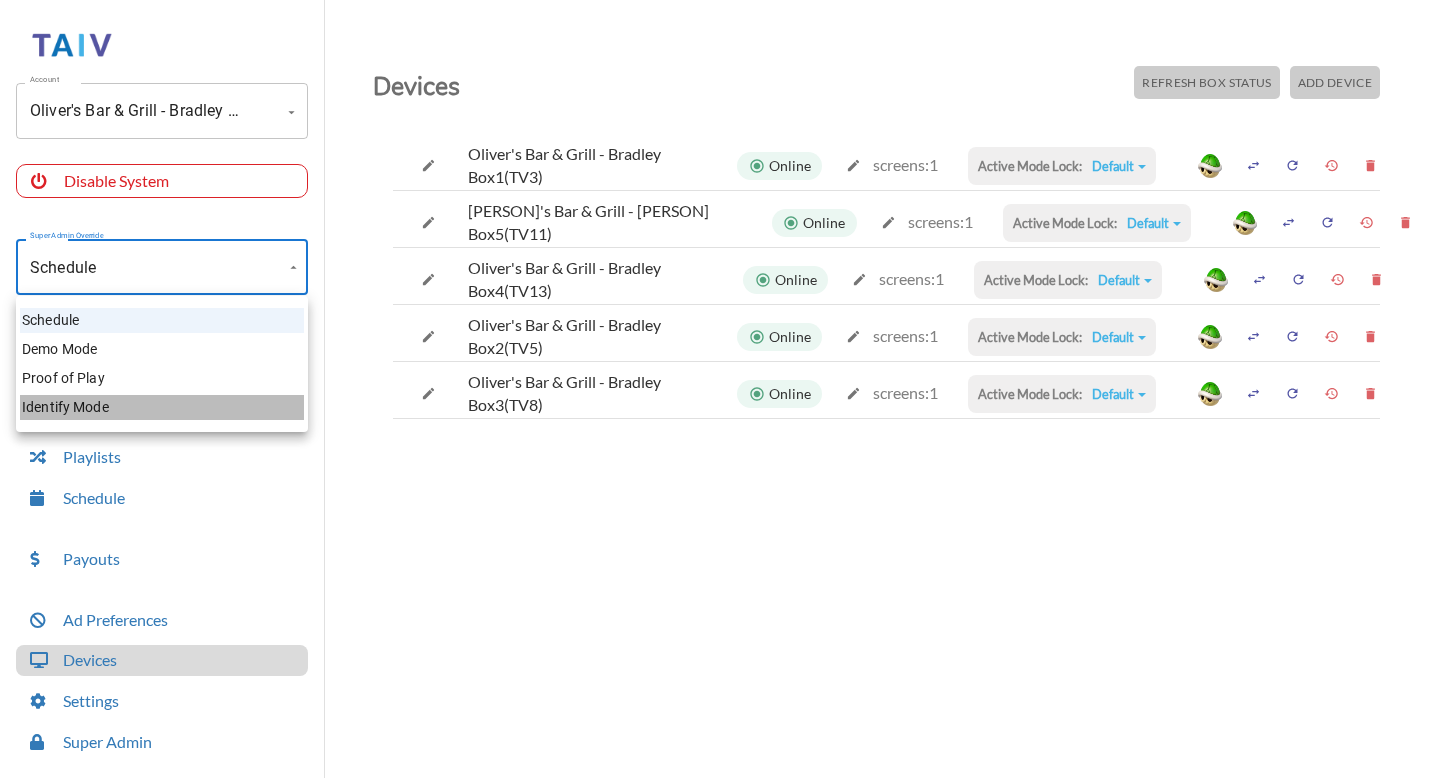 click on "Identify Mode" at bounding box center (162, 407) 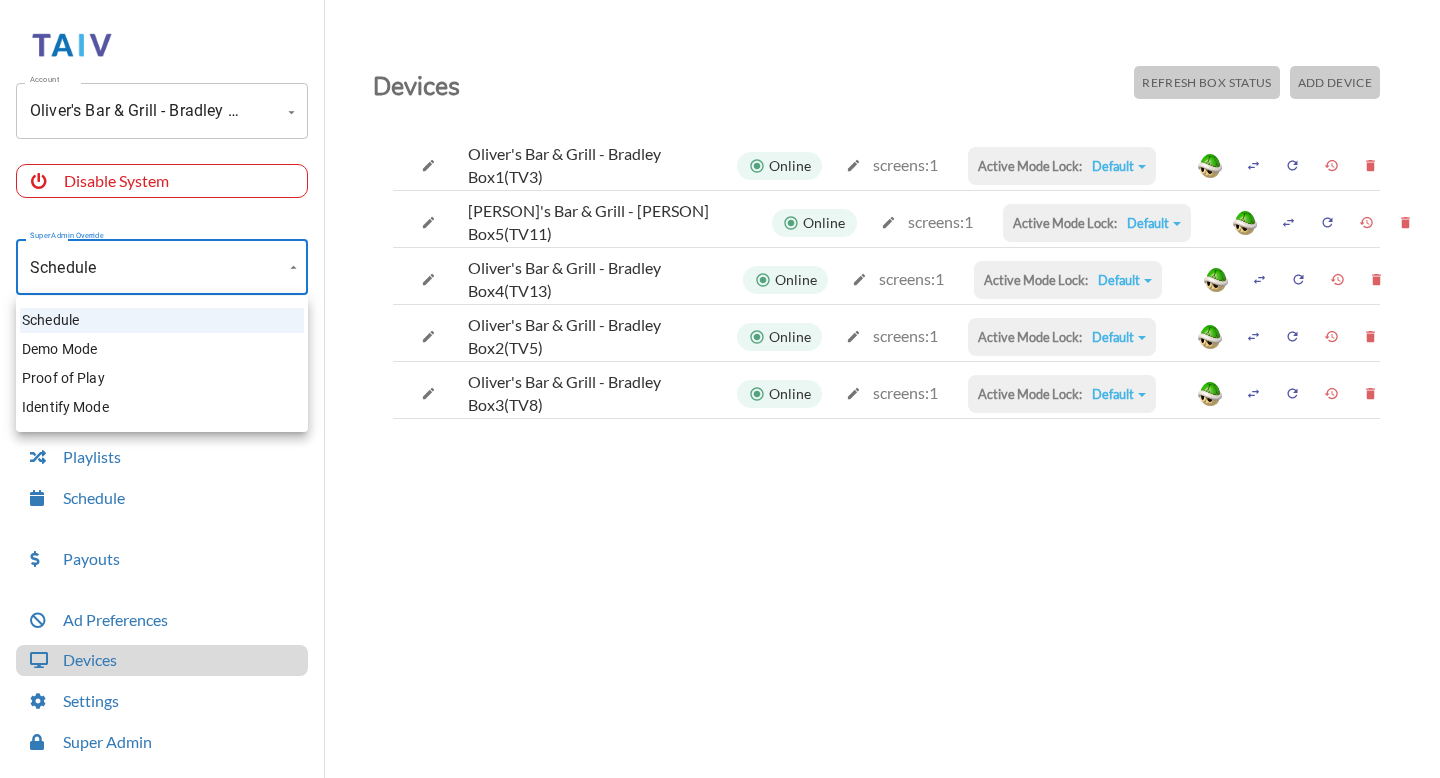 click on "Account Oliver's Bar & Grill - Bradley (-OThcqg258R1-itCBk2c) Account Disable System Super Admin Override Schedule Schedule Mode Mode TV Control My Content Playlists Schedule Payouts Ad Preferences Devices Settings Super Admin Dashboard Ad Manager Log Out Devices Refresh Box Status Add Device Oliver's Bar & Grill - Bradley Box1(TV3) Online screens:  1 Active Mode Lock:  Default   Default Commercial Replacement Digital Signage System Disabled Oliver's Bar & Grill - Bradley Box5(TV11) Online screens:  1 Active Mode Lock:  Default   Default Commercial Replacement Digital Signage System Disabled Oliver's Bar & Grill - Bradley Box4(TV13) Online screens:  1 Active Mode Lock:  Default   Default Commercial Replacement Digital Signage System Disabled Oliver's Bar & Grill - Bradley Box2(TV5) Online screens:  1 Active Mode Lock:  Default   Default Commercial Replacement Digital Signage System Disabled Oliver's Bar & Grill - Bradley Box3(TV8) Online screens:  1 Active Mode Lock:  Default   Default Commercial Replacement" at bounding box center (720, 394) 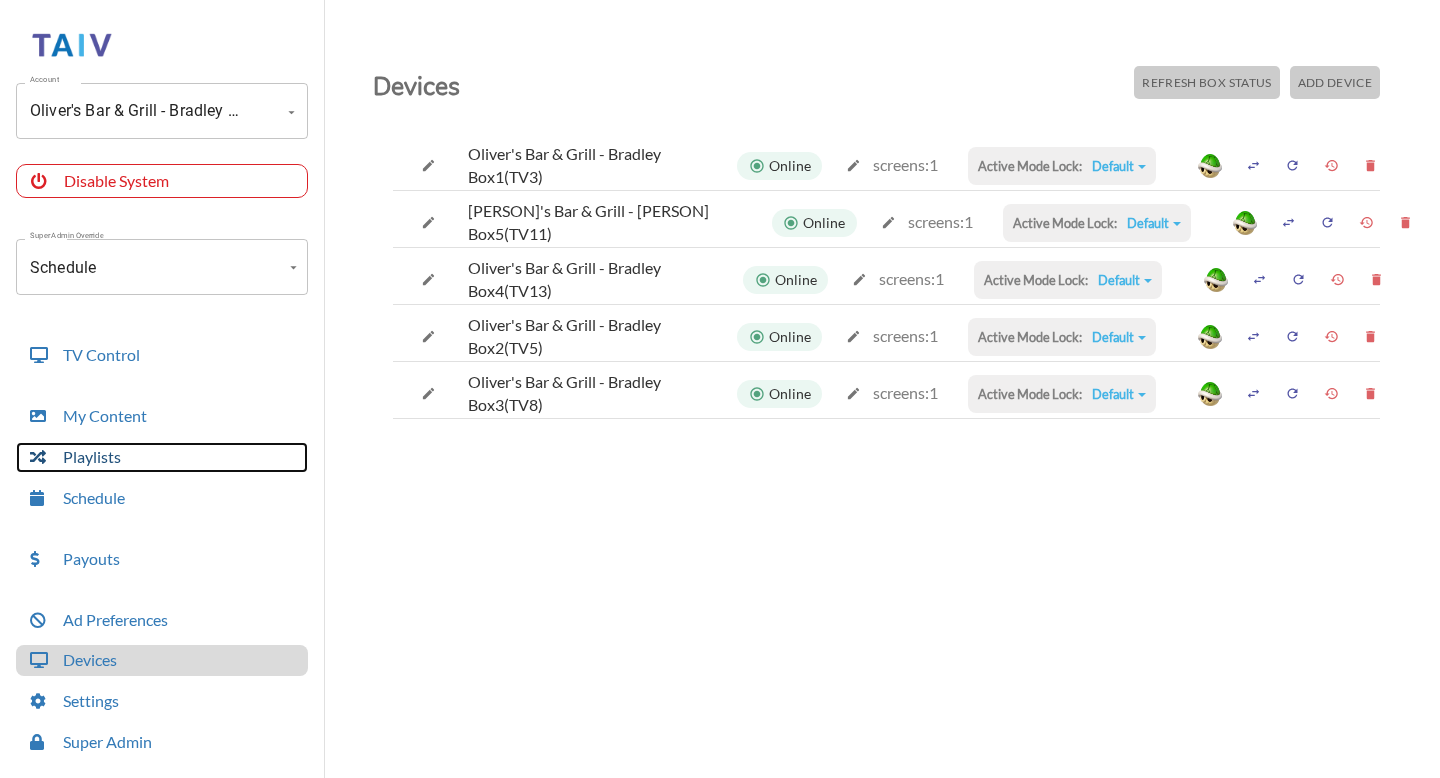 click on "Playlists" at bounding box center [162, 457] 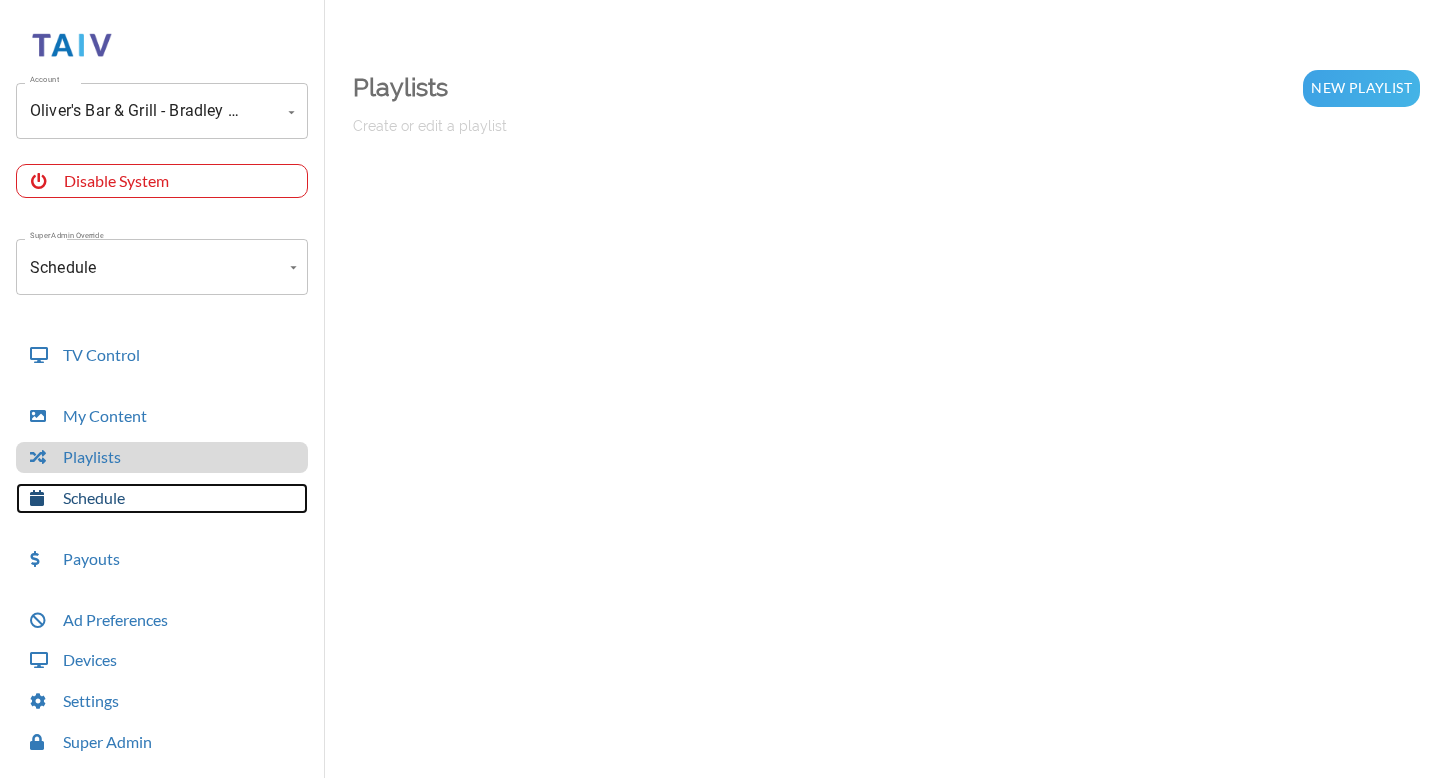 click on "Schedule" at bounding box center [162, 498] 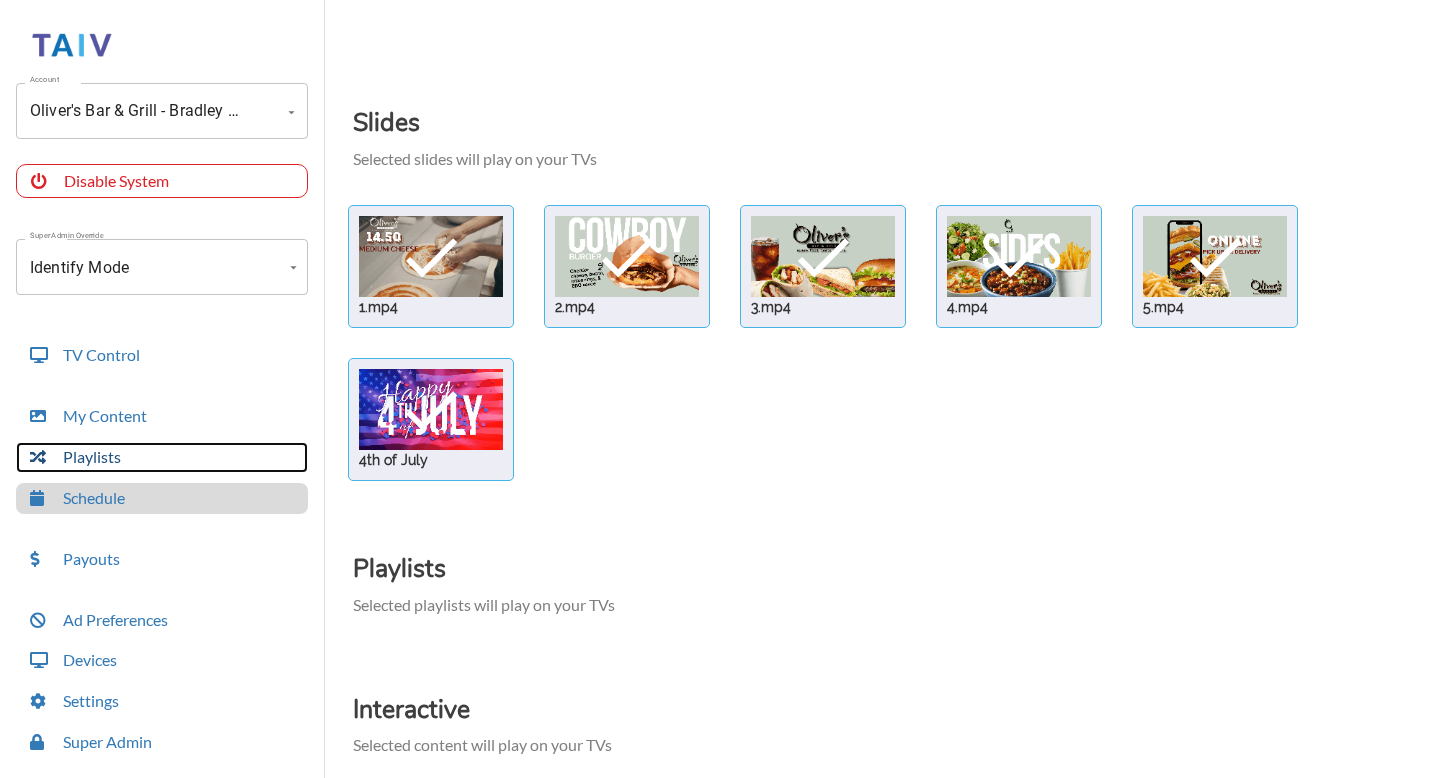 click on "Playlists" at bounding box center [162, 457] 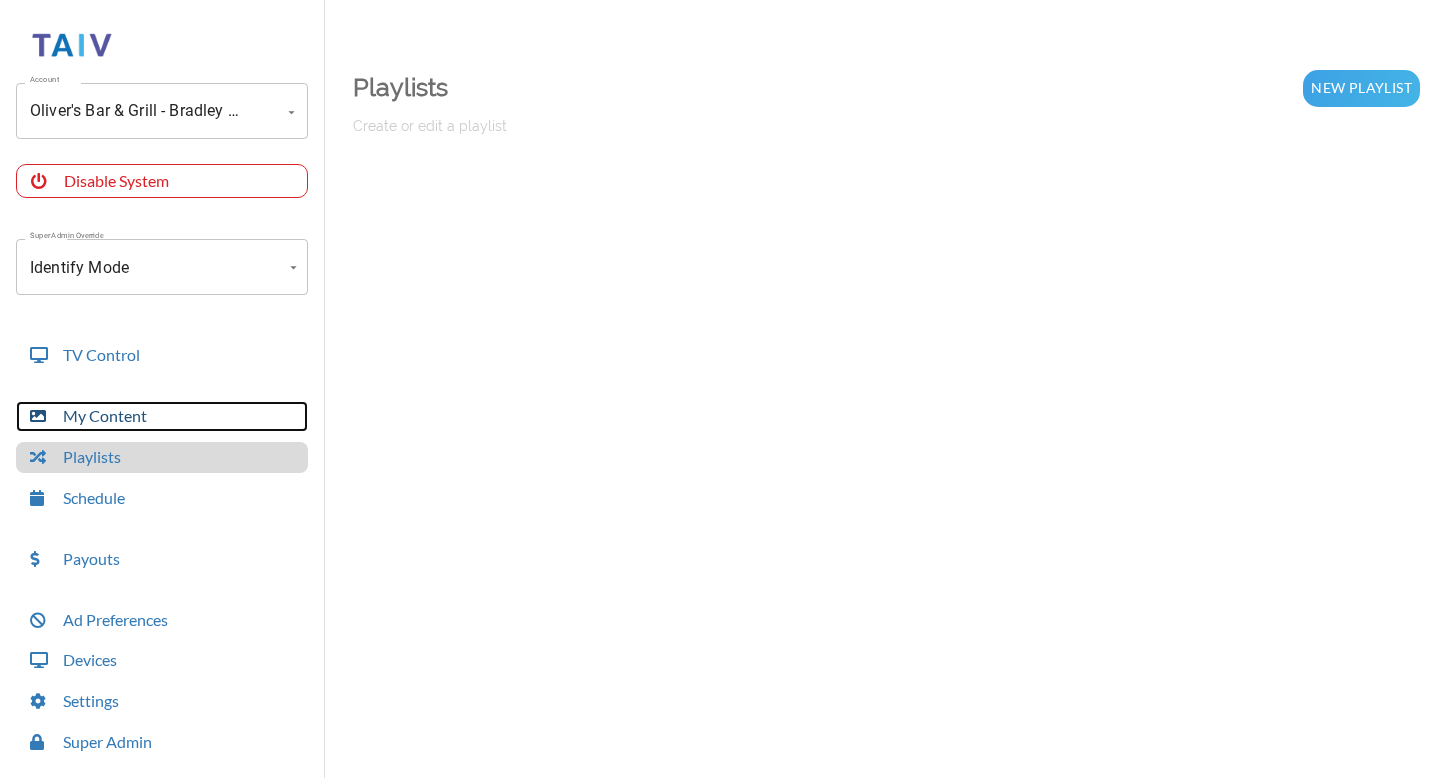 click on "My Content" at bounding box center (162, 416) 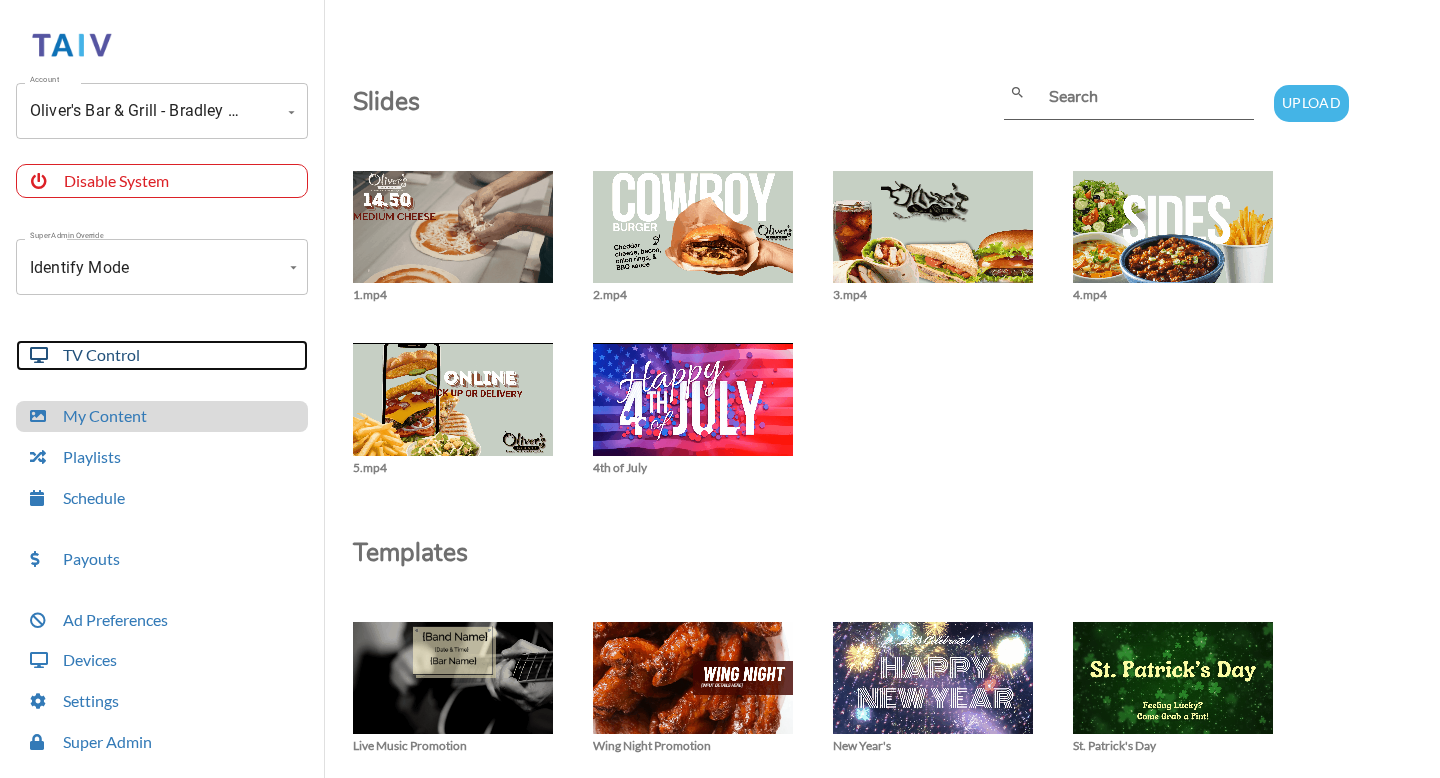 click on "TV Control" at bounding box center [162, 355] 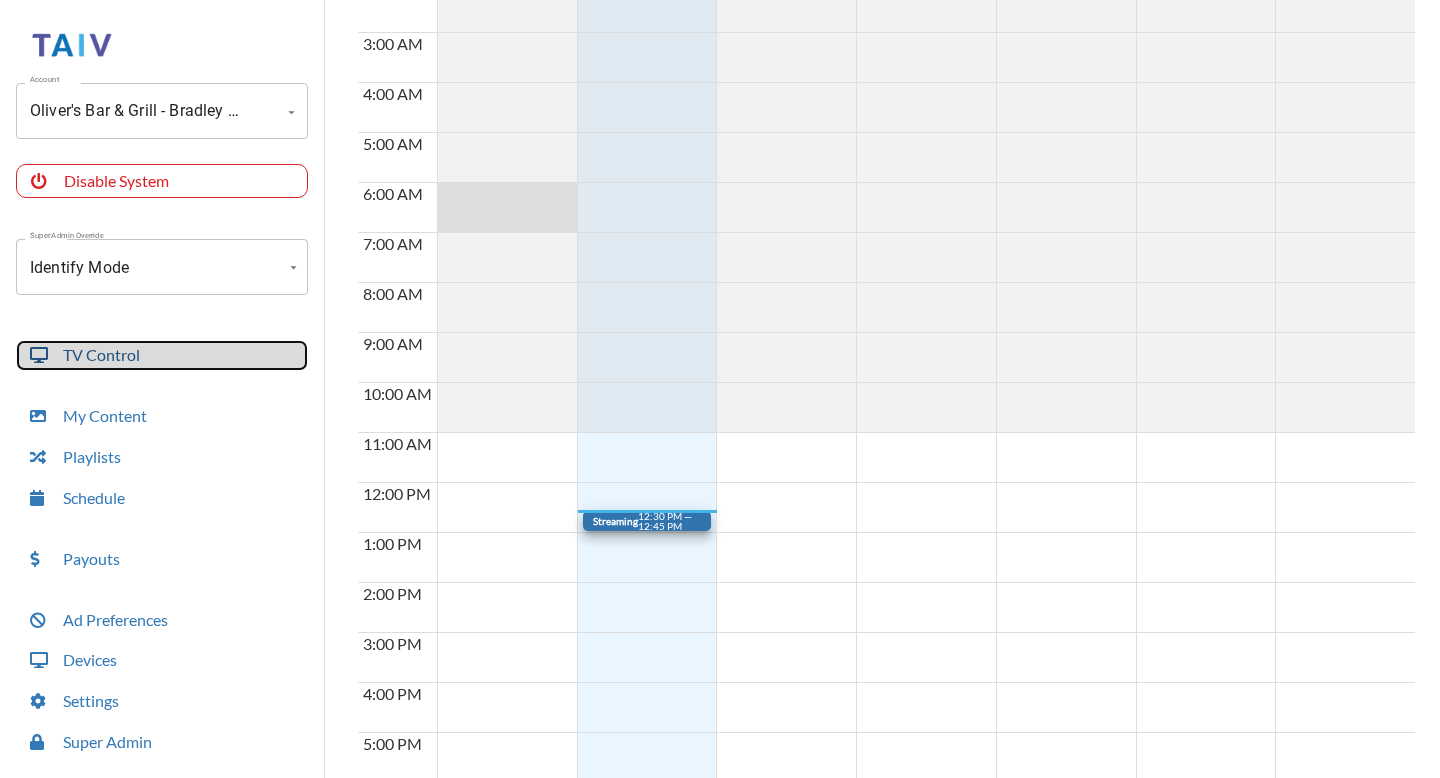 scroll, scrollTop: 536, scrollLeft: 0, axis: vertical 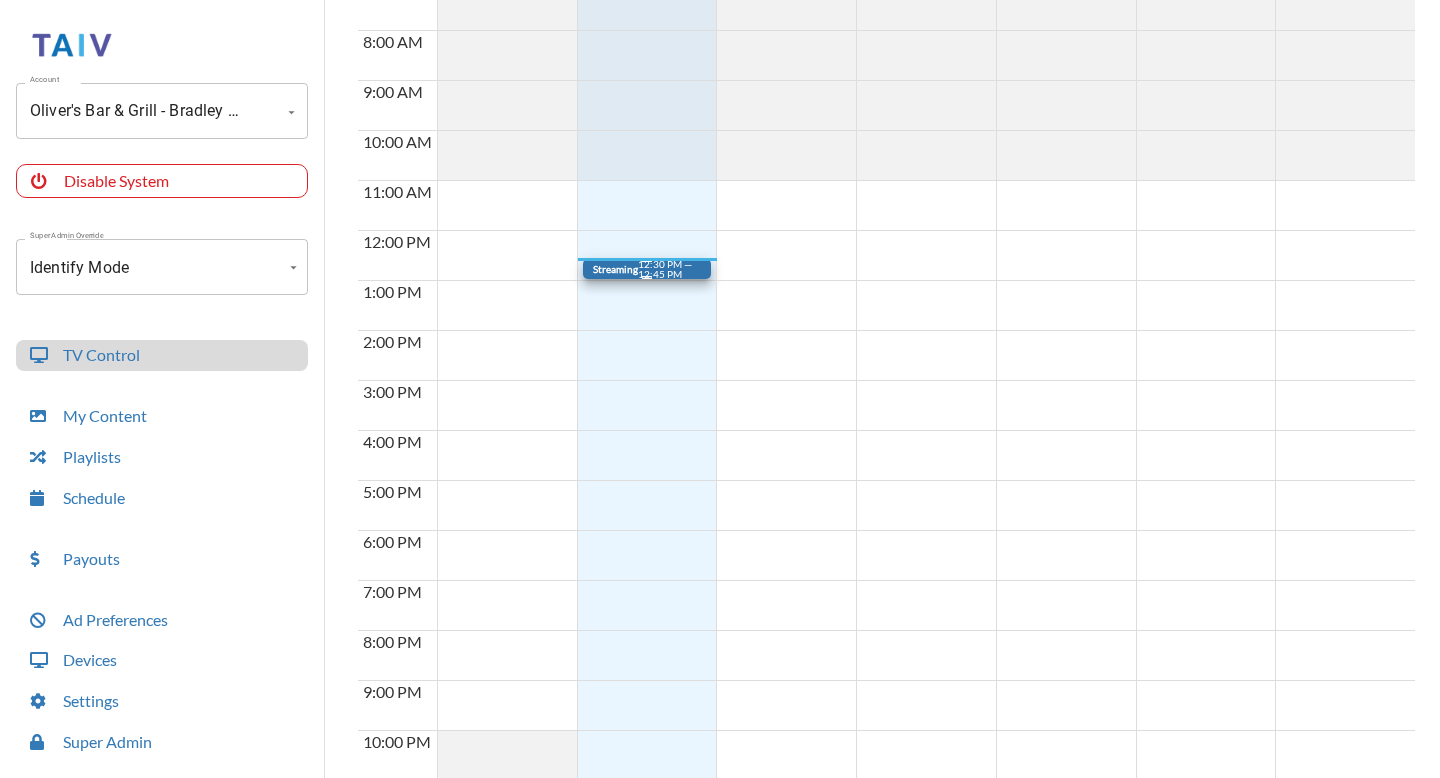 click on "12:30 PM — 12:45 PM" at bounding box center [670, 269] 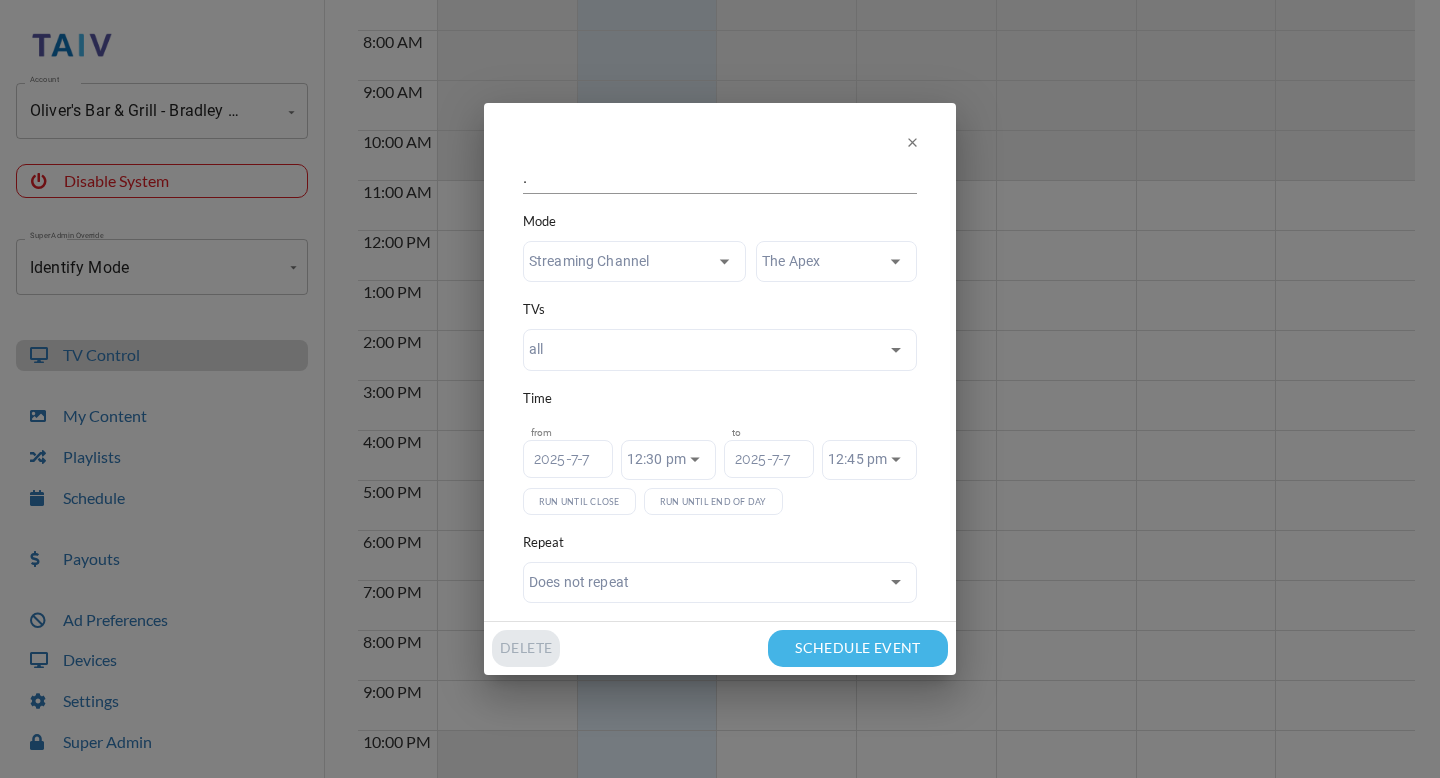 click on "DELETE" at bounding box center (526, 648) 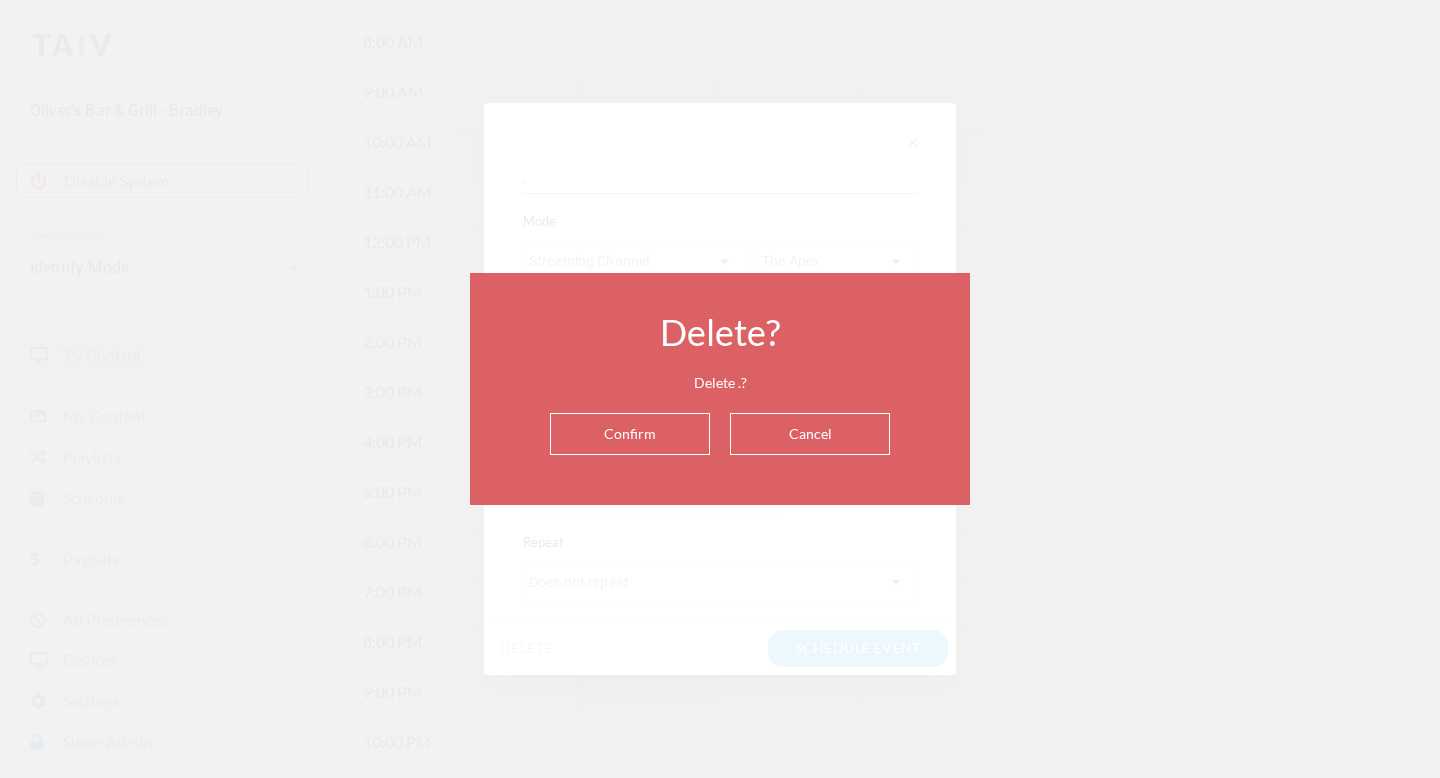 click on "Confirm" at bounding box center [630, 434] 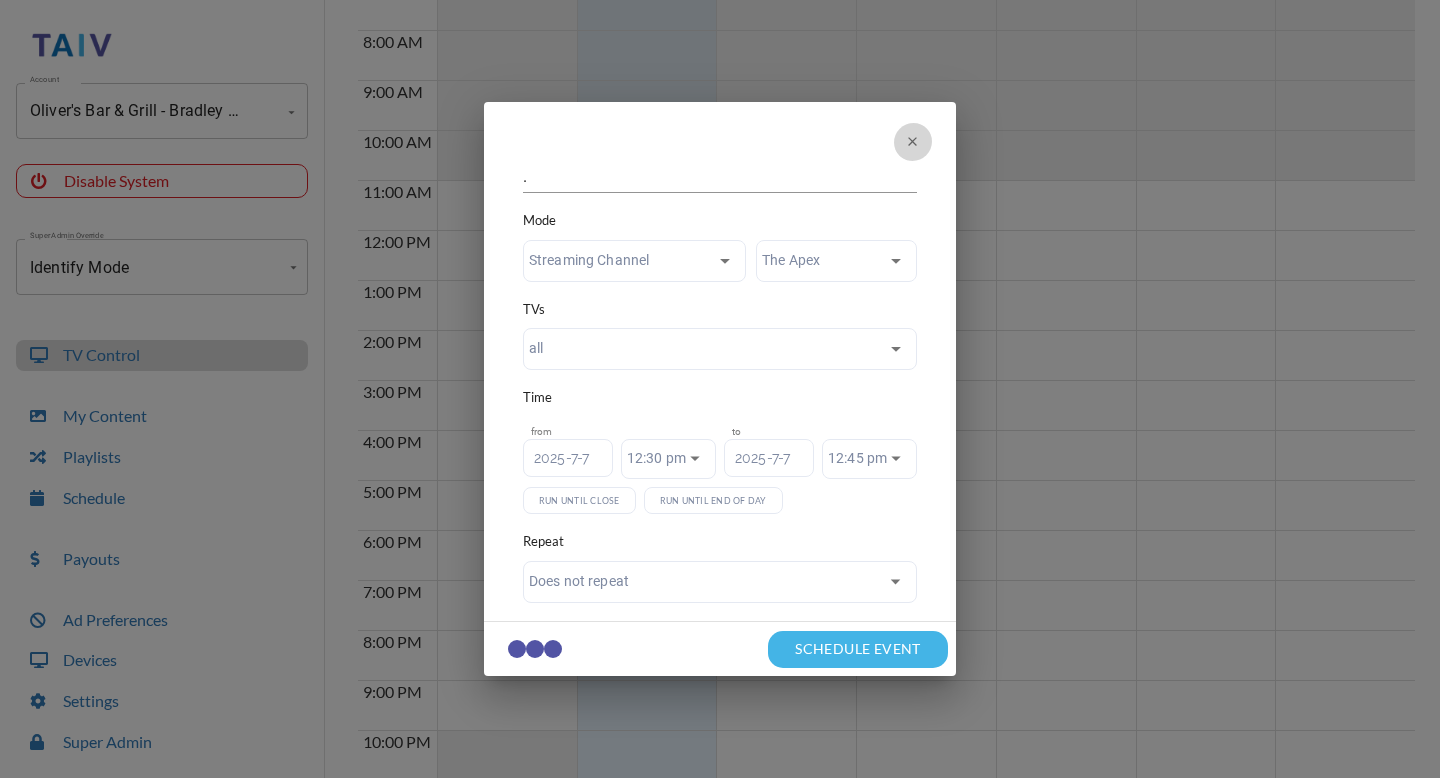 click at bounding box center [912, 141] 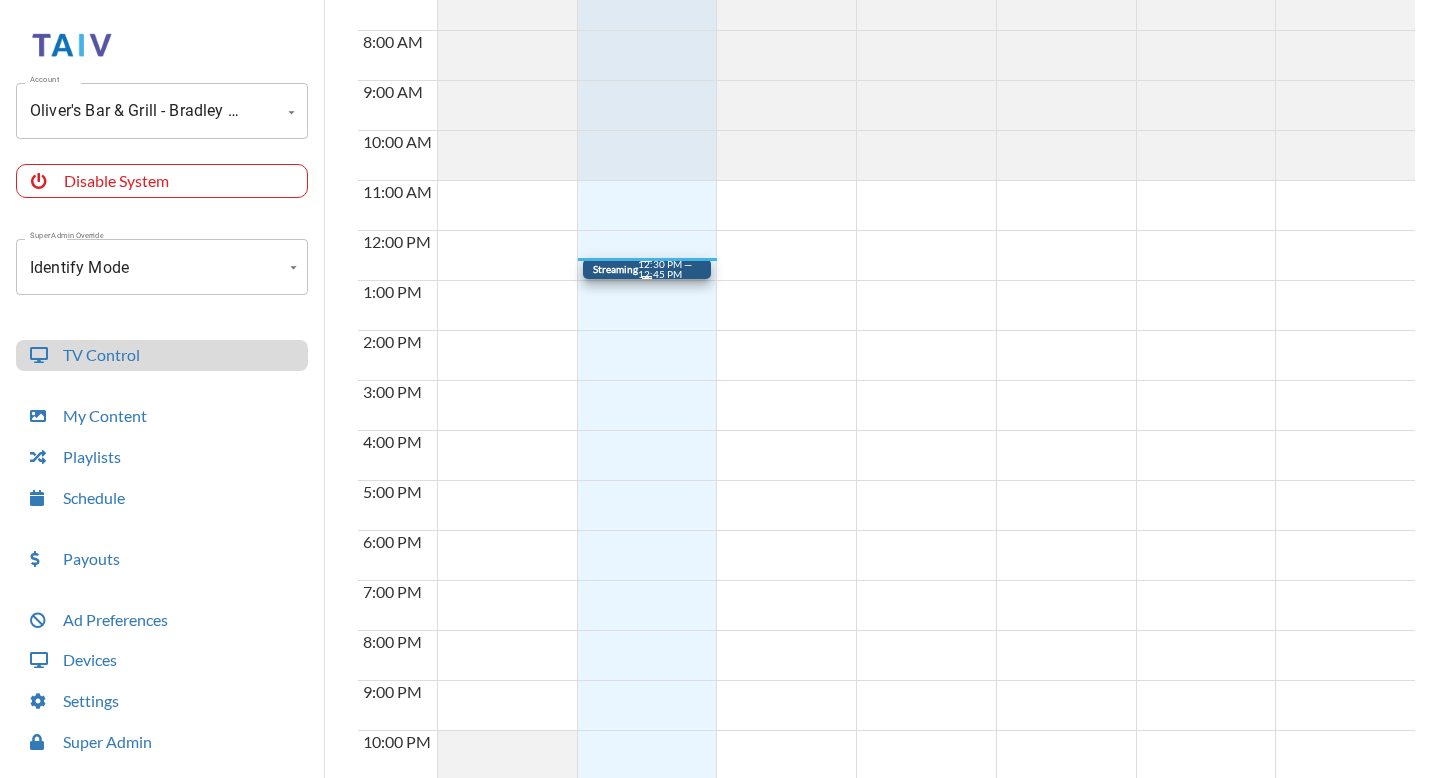 click on "Account [PERSON]'s Bar & Grill - [PERSON] (-OThcqg258R1-itCBk2c) Account Disable System Super Admin Override Identify Mode Identify Mode Mode TV Control My Content Playlists Schedule Payouts Ad Preferences Devices Settings Super Admin Dashboard Ad Manager Log Out Create Event keyboard_arrow_left [DATE] keyboard_arrow_right Today Week week 06 Sun 07 Mon 08 Tue 09 Wed 10 Thu 11 Fri 12 Sat 12:00 AM 1:00 AM 2:00 AM 3:00 AM 4:00 AM 5:00 AM 6:00 AM 7:00 AM 8:00 AM 9:00 AM 10:00 AM 11:00 AM 12:00 PM 1:00 PM 2:00 PM 3:00 PM 4:00 PM 5:00 PM 6:00 PM 7:00 PM 8:00 PM 9:00 PM 10:00 PM 11:00 PM Streaming 12:30 PM — 12:45 PM" at bounding box center [720, -142] 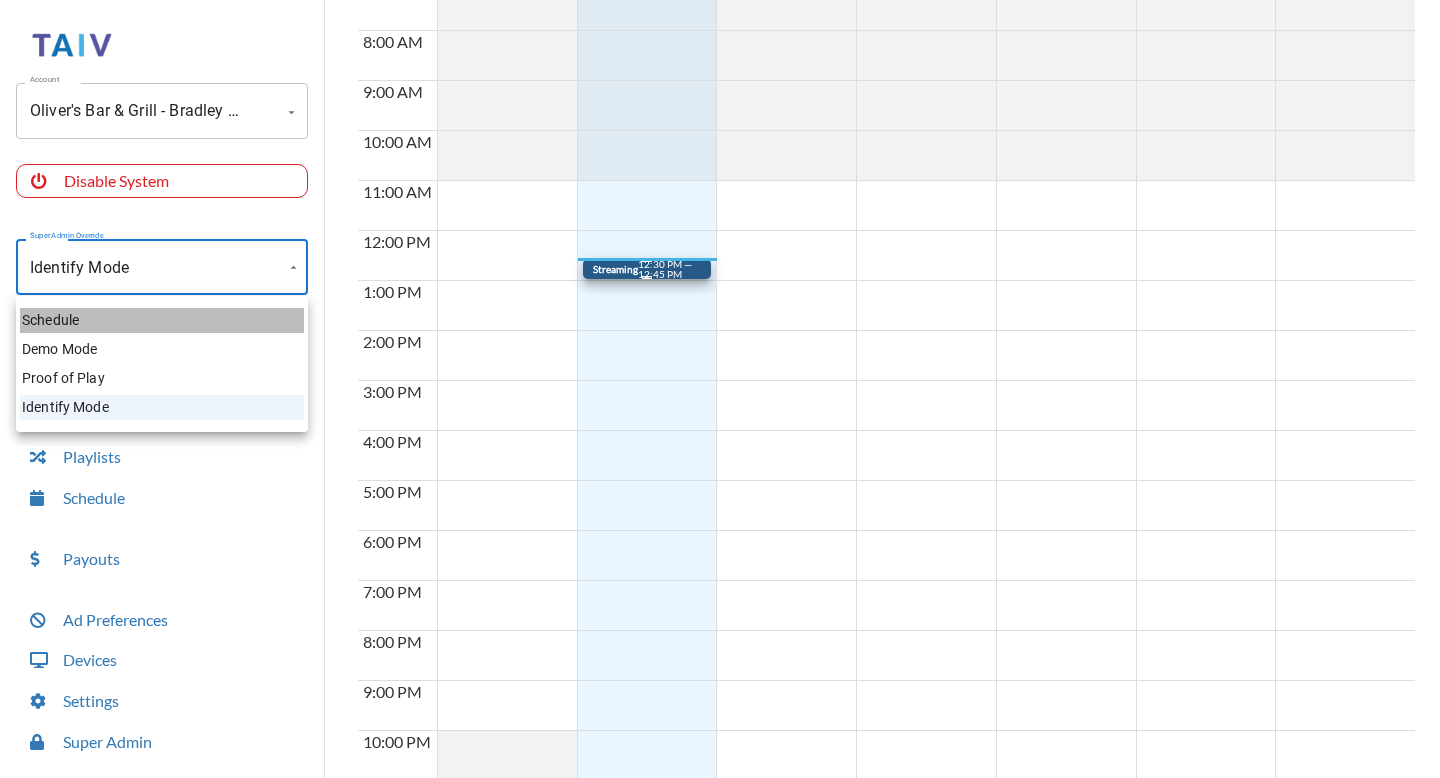 click on "Schedule" at bounding box center [162, 320] 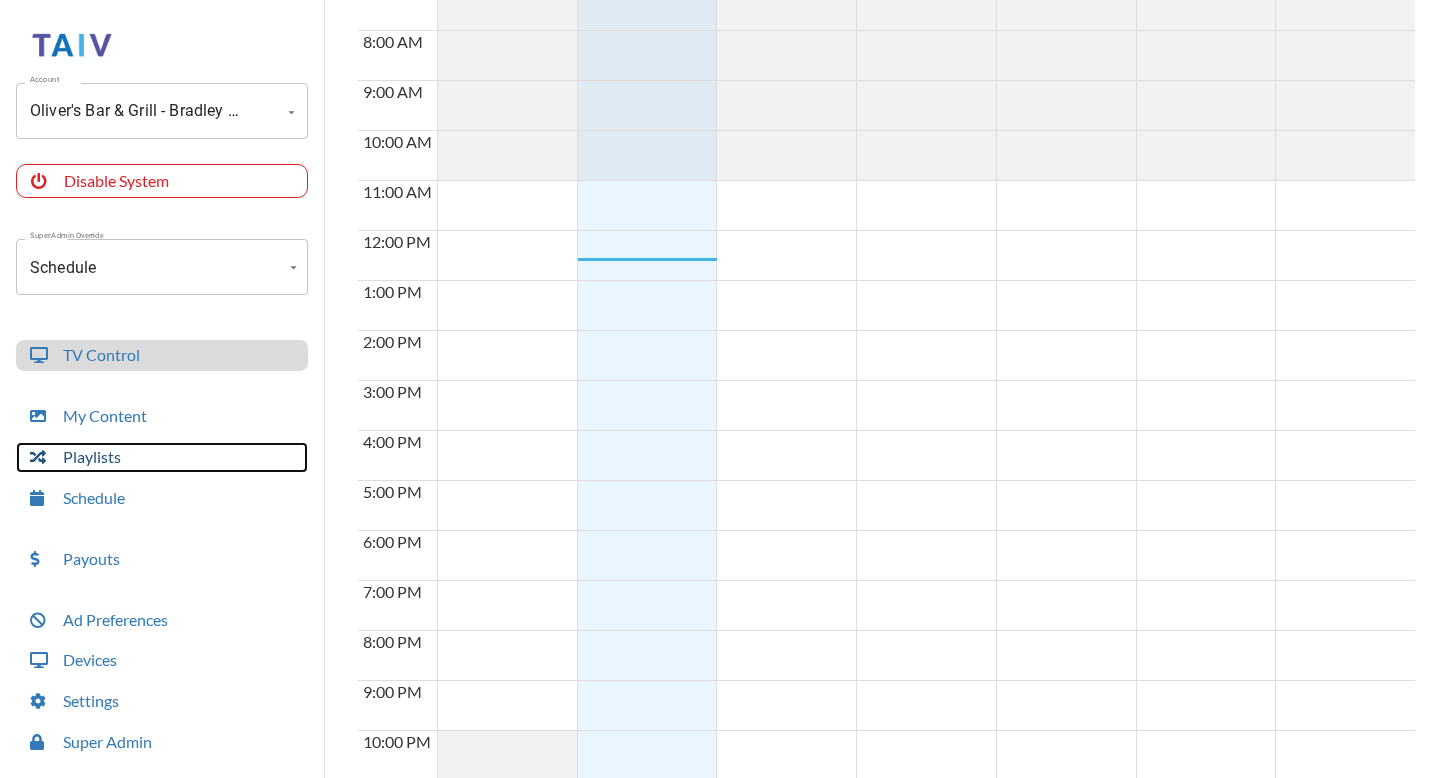 click on "Playlists" at bounding box center [162, 457] 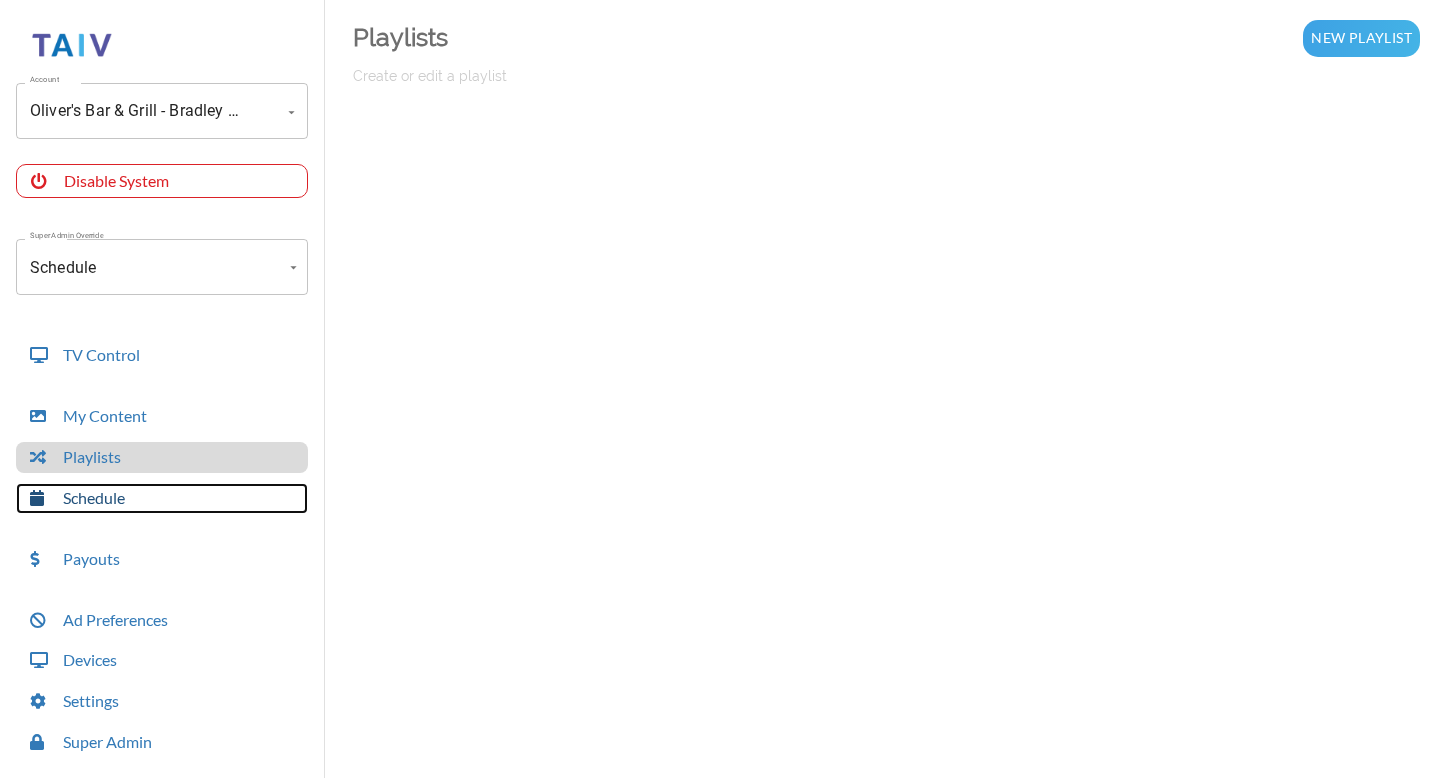 click on "Schedule" at bounding box center [162, 498] 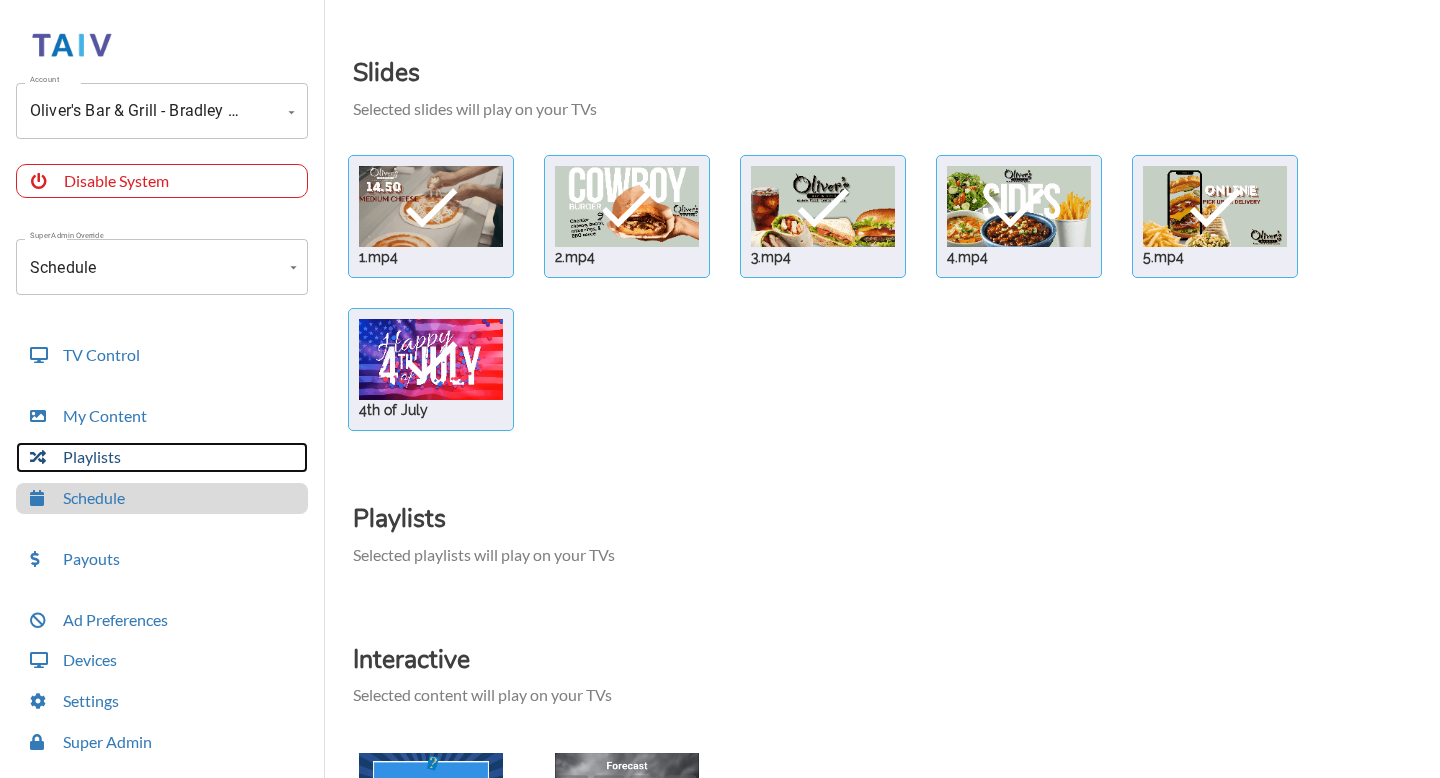 click on "Playlists" at bounding box center [162, 457] 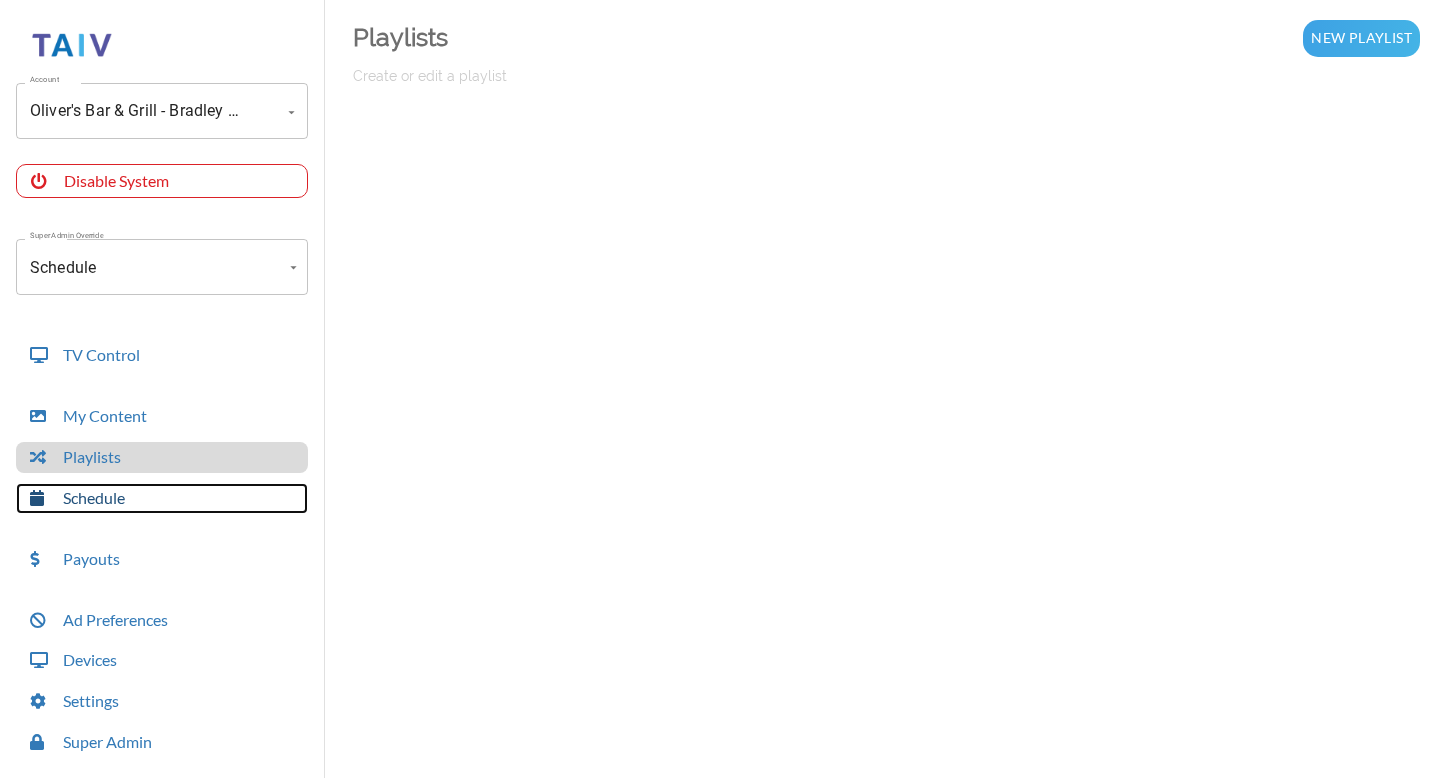 click on "Schedule" at bounding box center [162, 498] 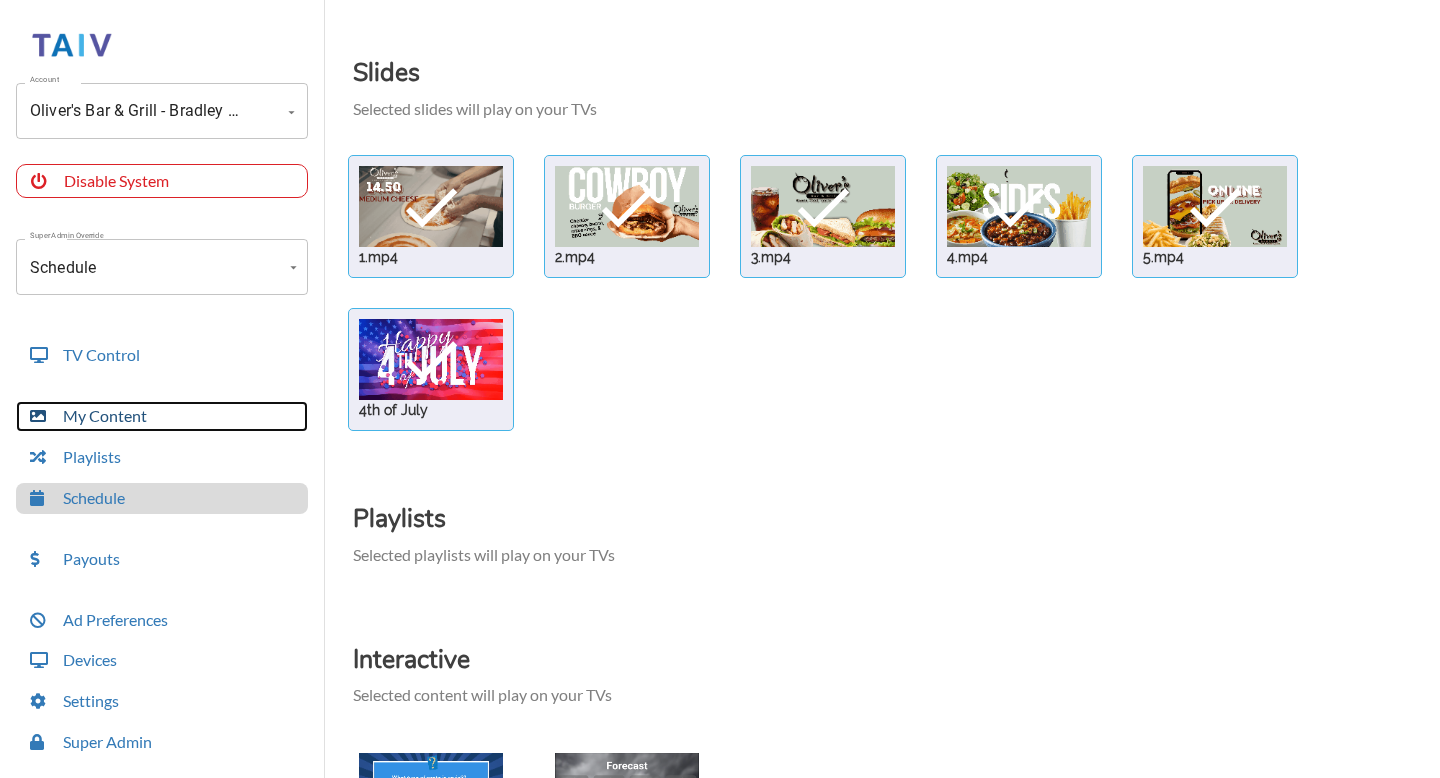 click on "My Content" at bounding box center [162, 416] 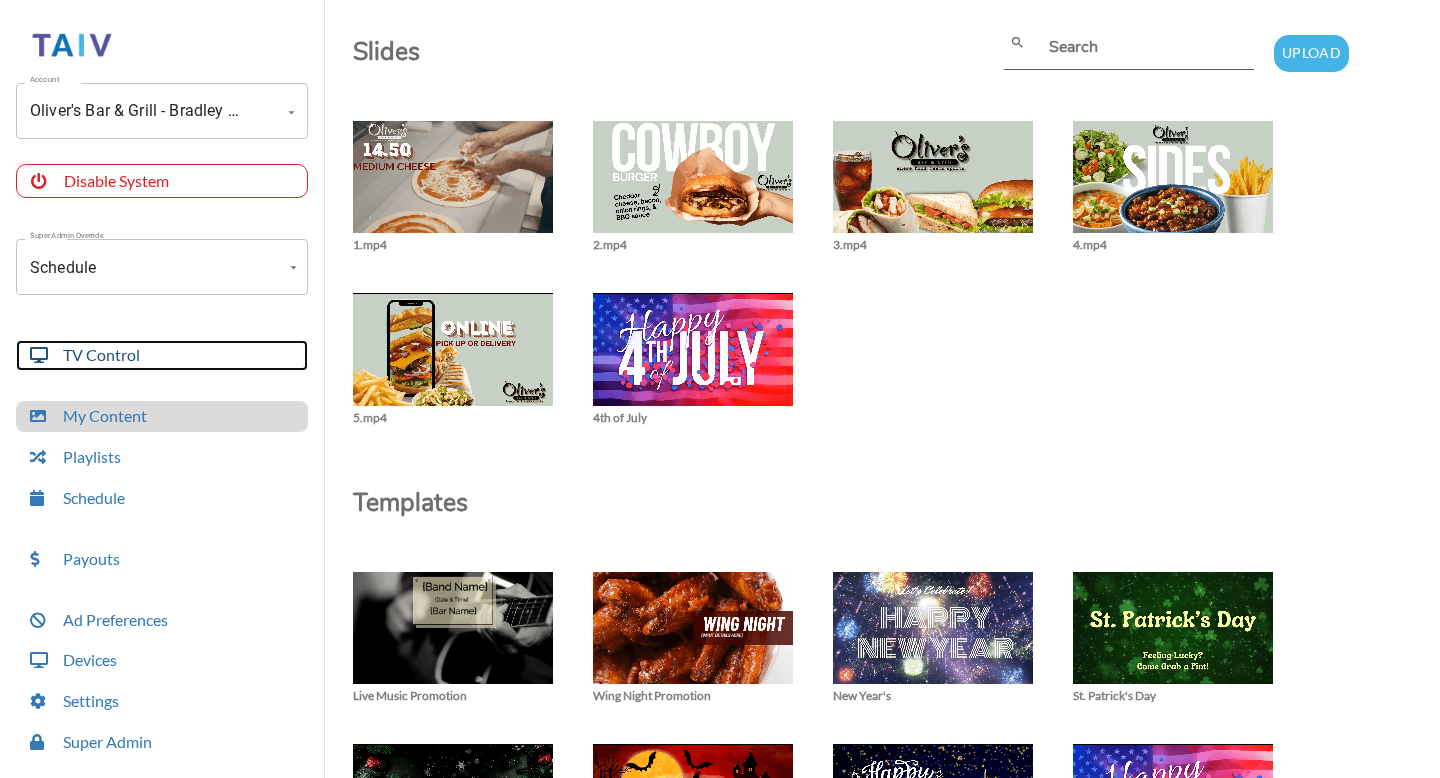 click on "TV Control" at bounding box center [162, 355] 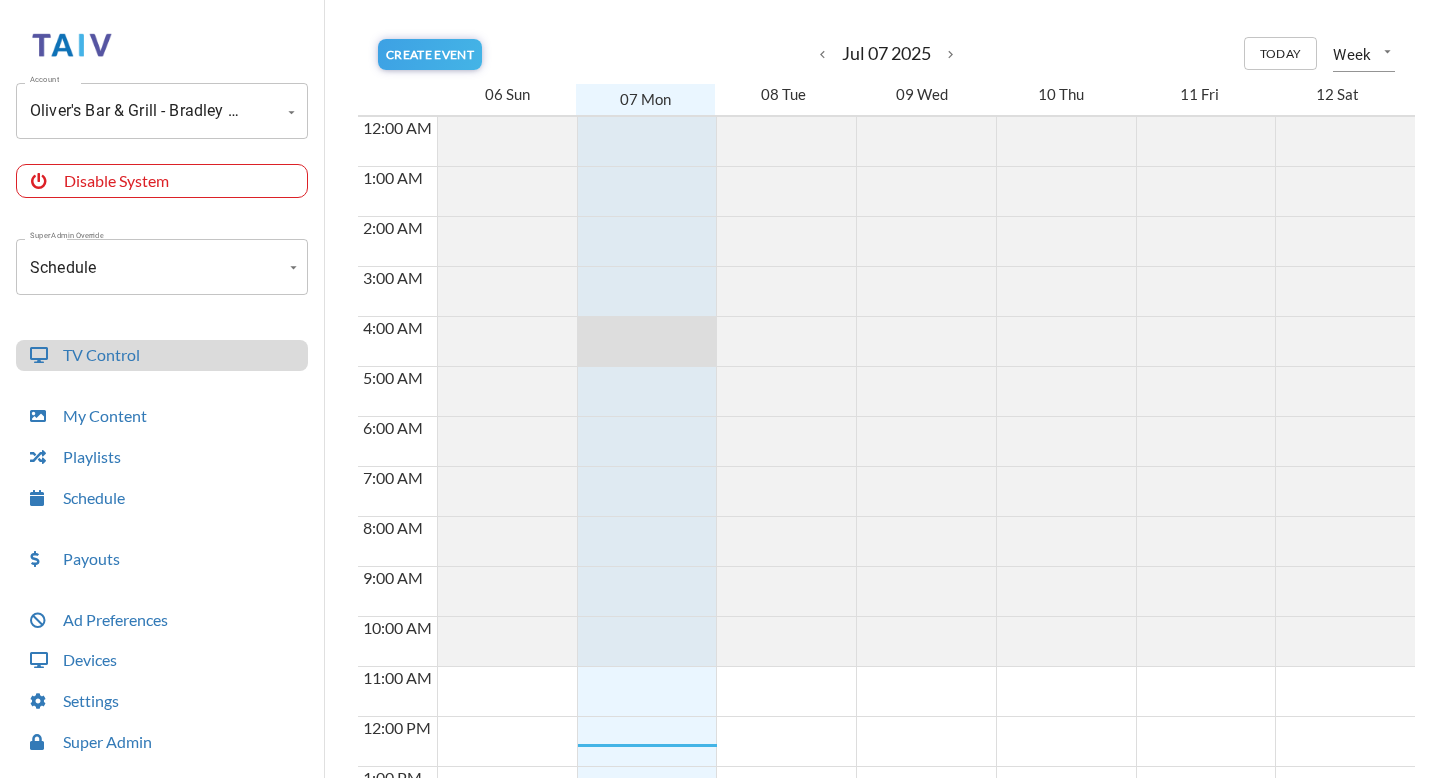 click at bounding box center (647, 123) 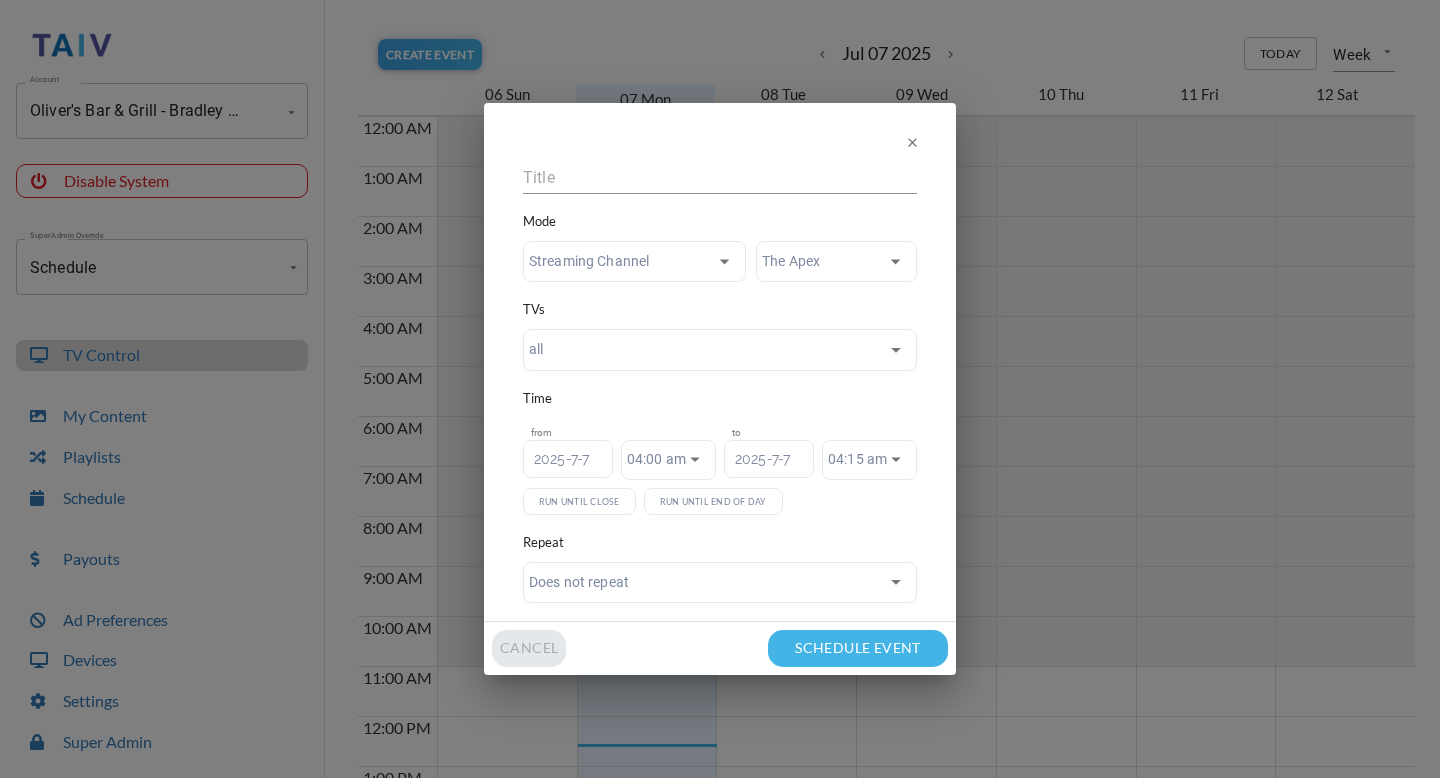 click on "CANCEL" at bounding box center [529, 648] 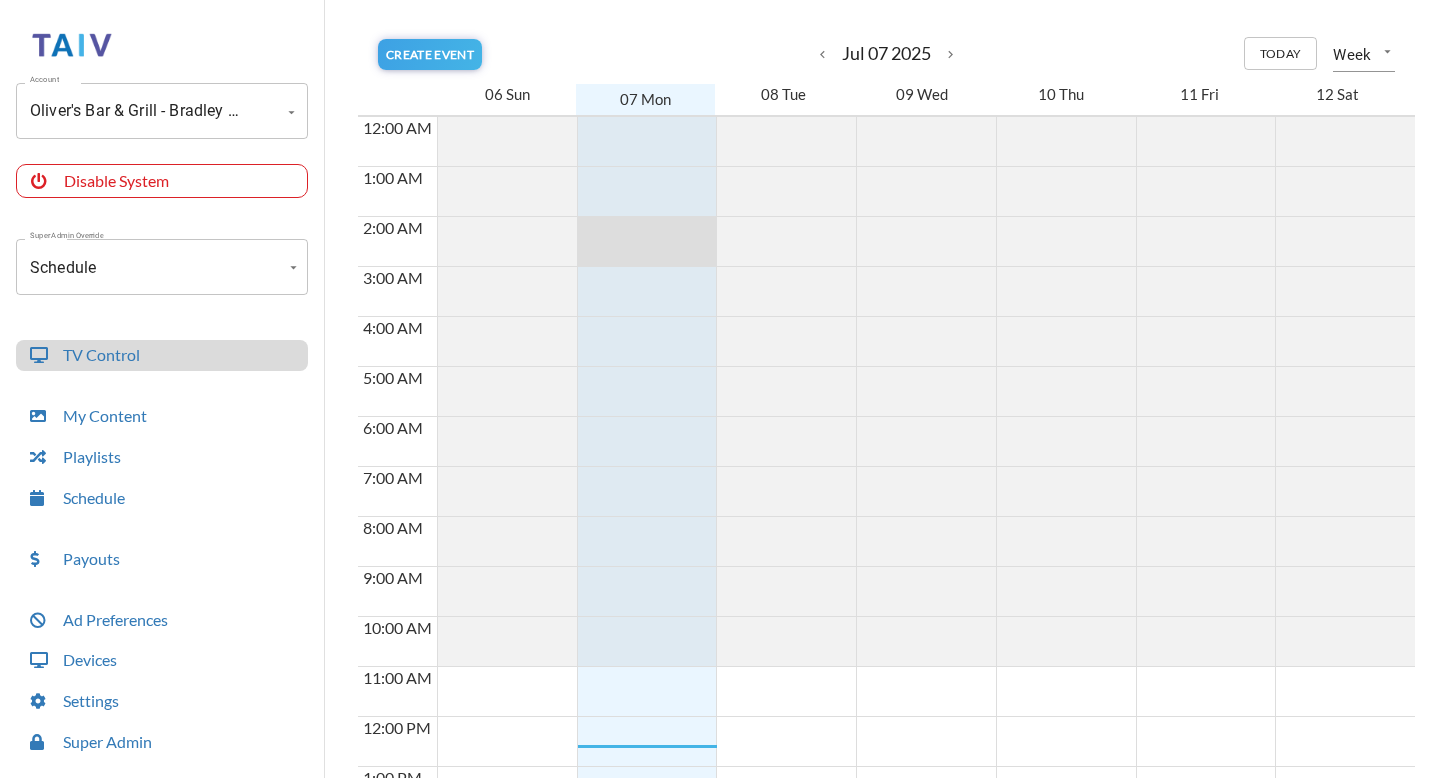 click at bounding box center (647, 148) 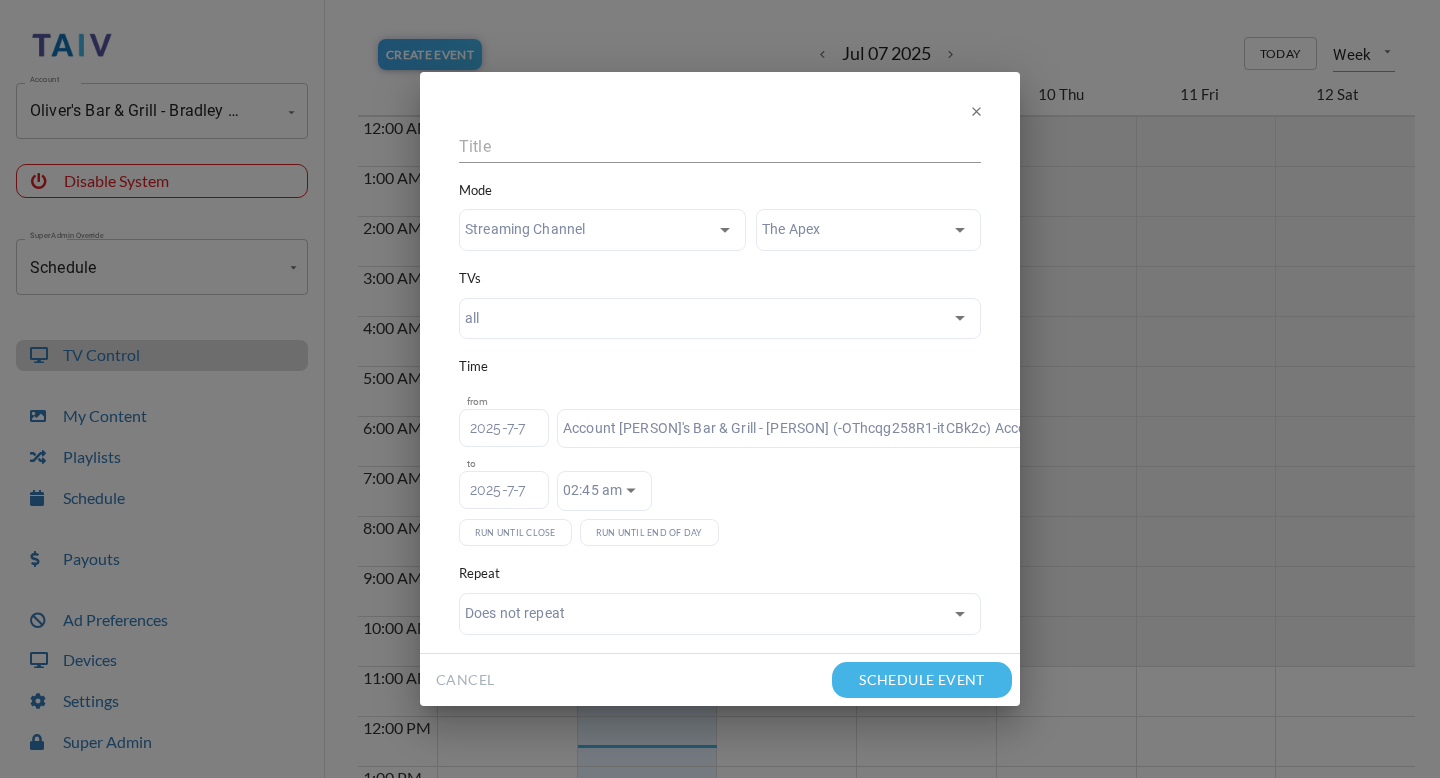 click on "Account Oliver's Bar & Grill - Bradley (-OThcqg258R1-itCBk2c) Account Disable System Super Admin Override Schedule Schedule Mode Mode TV Control My Content Playlists Schedule Payouts Ad Preferences Devices Settings Super Admin Dashboard Ad Manager Log Out Create Event keyboard_arrow_left Jul 07 2025 keyboard_arrow_right Today Week week 06 Sun 07 Mon 08 Tue 09 Wed 10 Thu 11 Fri 12 Sat 12:00 AM 1:00 AM 2:00 AM 3:00 AM 4:00 AM 5:00 AM 6:00 AM 7:00 AM 8:00 AM 9:00 AM 10:00 AM 11:00 AM 12:00 PM 1:00 PM 2:00 PM 3:00 PM 4:00 PM 5:00 PM 6:00 PM 7:00 PM 8:00 PM 9:00 PM 10:00 PM 11:00 PM Mode Streaming Channel Taiv Content Mode The Apex theApex TVs all all Time from 2025-7-7 02:30 am 02:30 am to 2025-7-7 02:45 am 02:45 am Run Until Close Run Until End Of Day Repeat Does not repeat oneTime CANCEL SCHEDULE EVENT" at bounding box center (720, 344) 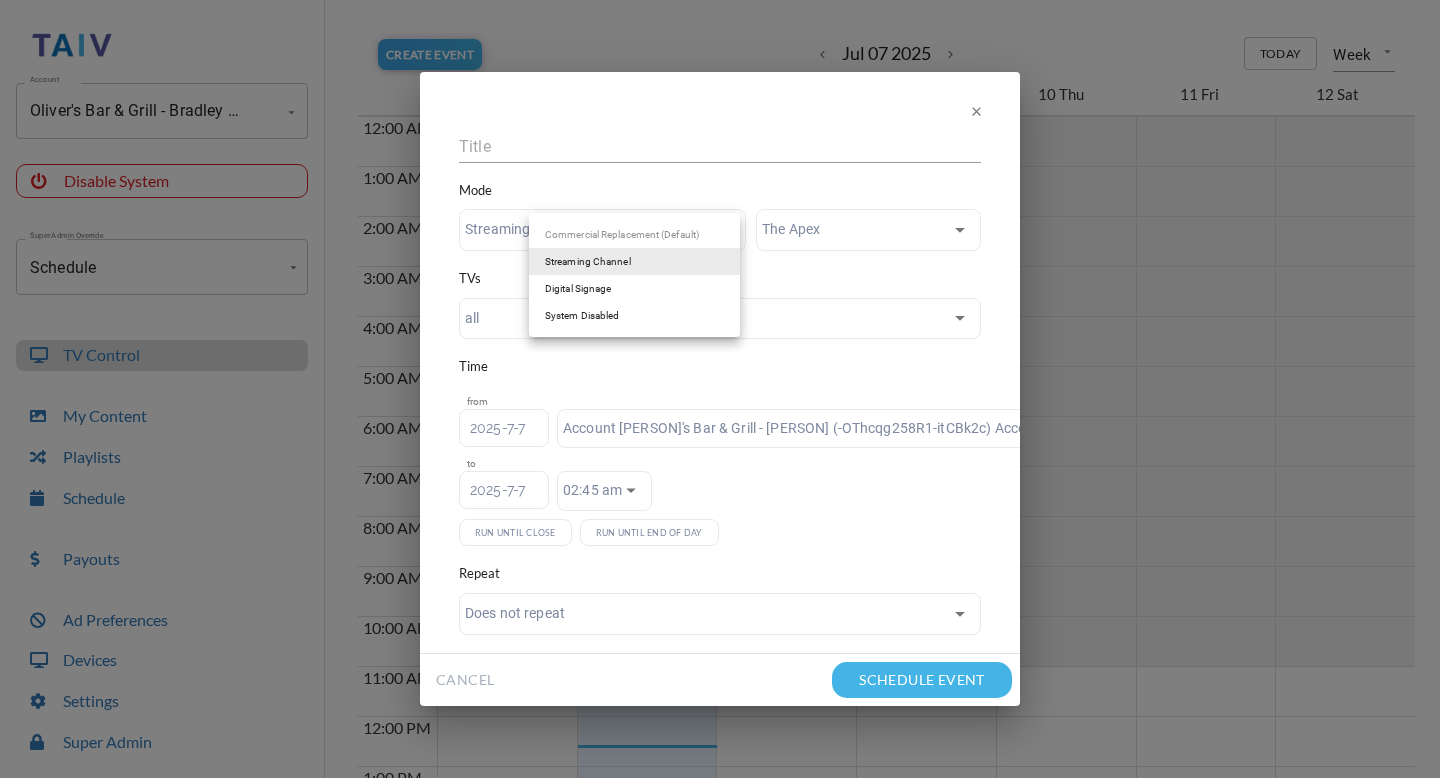 click at bounding box center (720, 389) 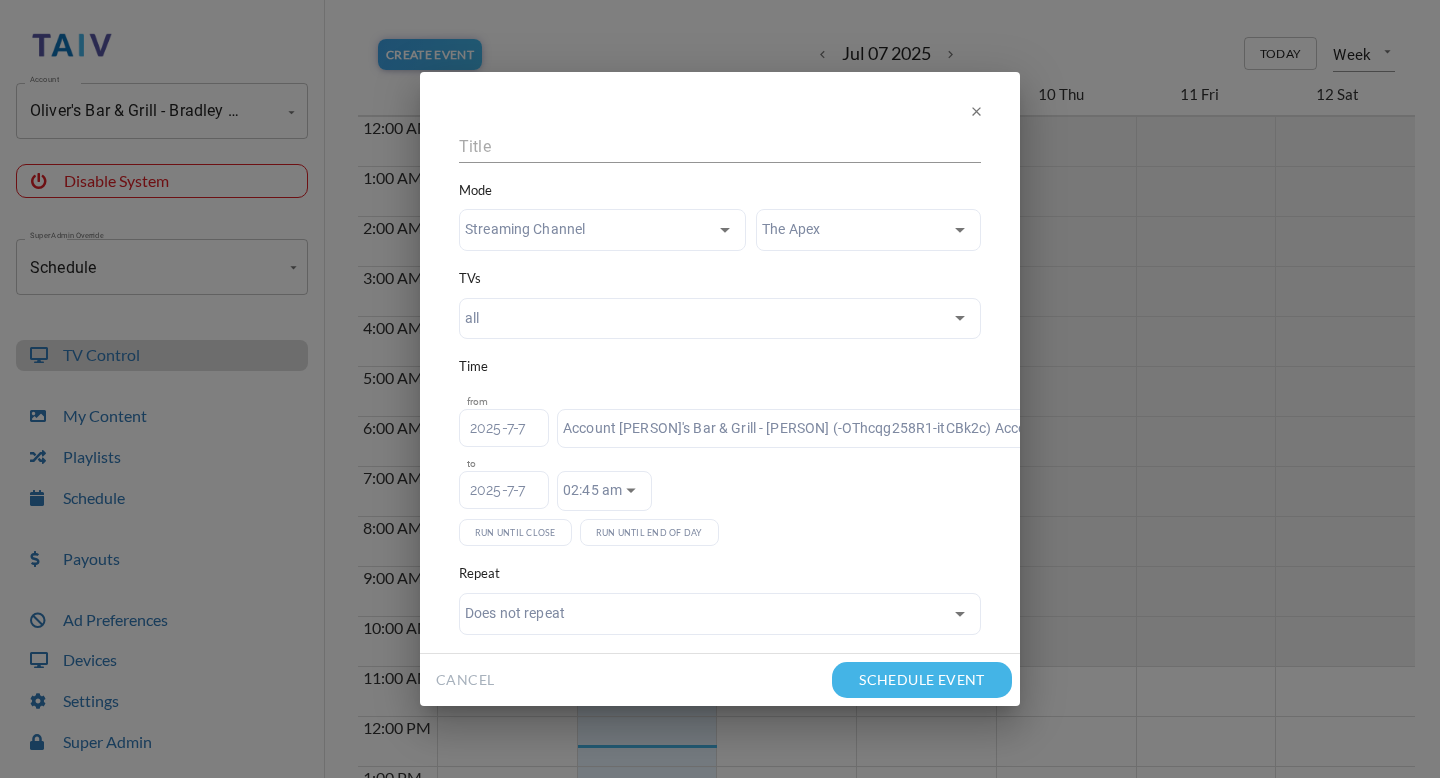 click on "Account Oliver's Bar & Grill - Bradley (-OThcqg258R1-itCBk2c) Account Disable System Super Admin Override Schedule Schedule Mode Mode TV Control My Content Playlists Schedule Payouts Ad Preferences Devices Settings Super Admin Dashboard Ad Manager Log Out Create Event keyboard_arrow_left Jul 07 2025 keyboard_arrow_right Today Week week 06 Sun 07 Mon 08 Tue 09 Wed 10 Thu 11 Fri 12 Sat 12:00 AM 1:00 AM 2:00 AM 3:00 AM 4:00 AM 5:00 AM 6:00 AM 7:00 AM 8:00 AM 9:00 AM 10:00 AM 11:00 AM 12:00 PM 1:00 PM 2:00 PM 3:00 PM 4:00 PM 5:00 PM 6:00 PM 7:00 PM 8:00 PM 9:00 PM 10:00 PM 11:00 PM Mode Streaming Channel Taiv Content Mode The Apex theApex TVs all all Time from 2025-7-7 02:30 am 02:30 am to 2025-7-7 02:45 am 02:45 am Run Until Close Run Until End Of Day Repeat Does not repeat oneTime CANCEL SCHEDULE EVENT" at bounding box center [720, 344] 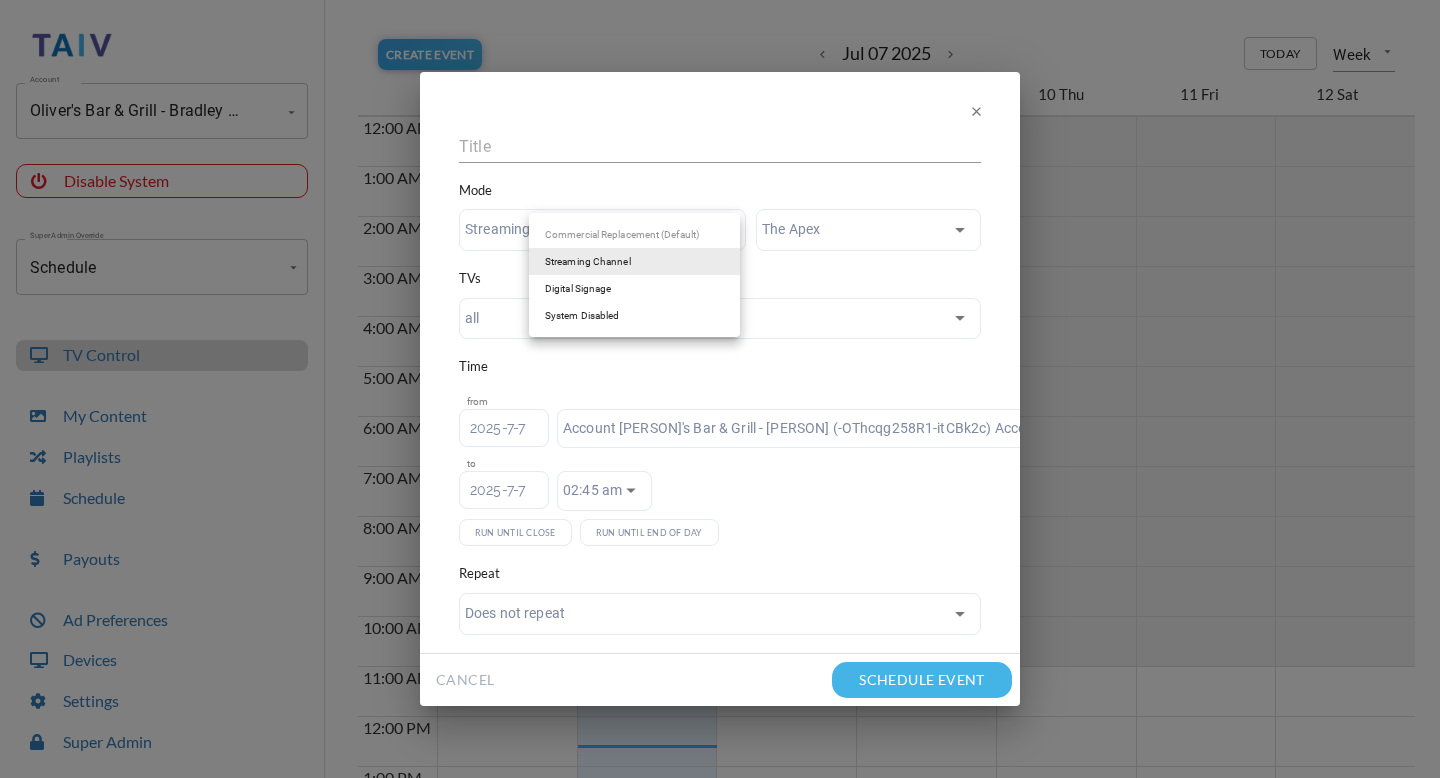click at bounding box center [720, 389] 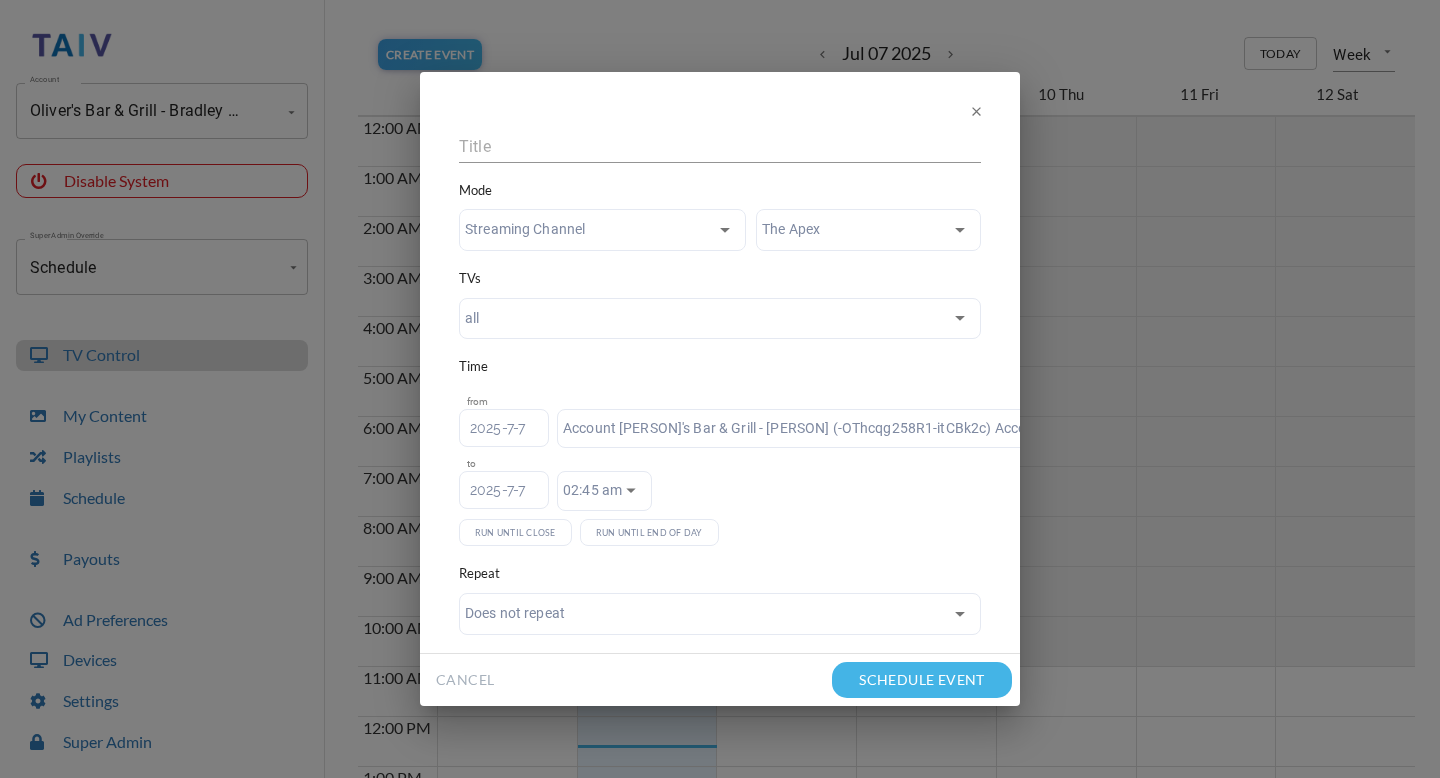 click on "Mode Streaming Channel Taiv Content Mode The Apex theApex TVs all all Time from 2025-7-7 02:30 am 02:30 am to 2025-7-7 02:45 am 02:45 am Run Until Close Run Until End Of Day Repeat Does not repeat oneTime" at bounding box center [720, 383] 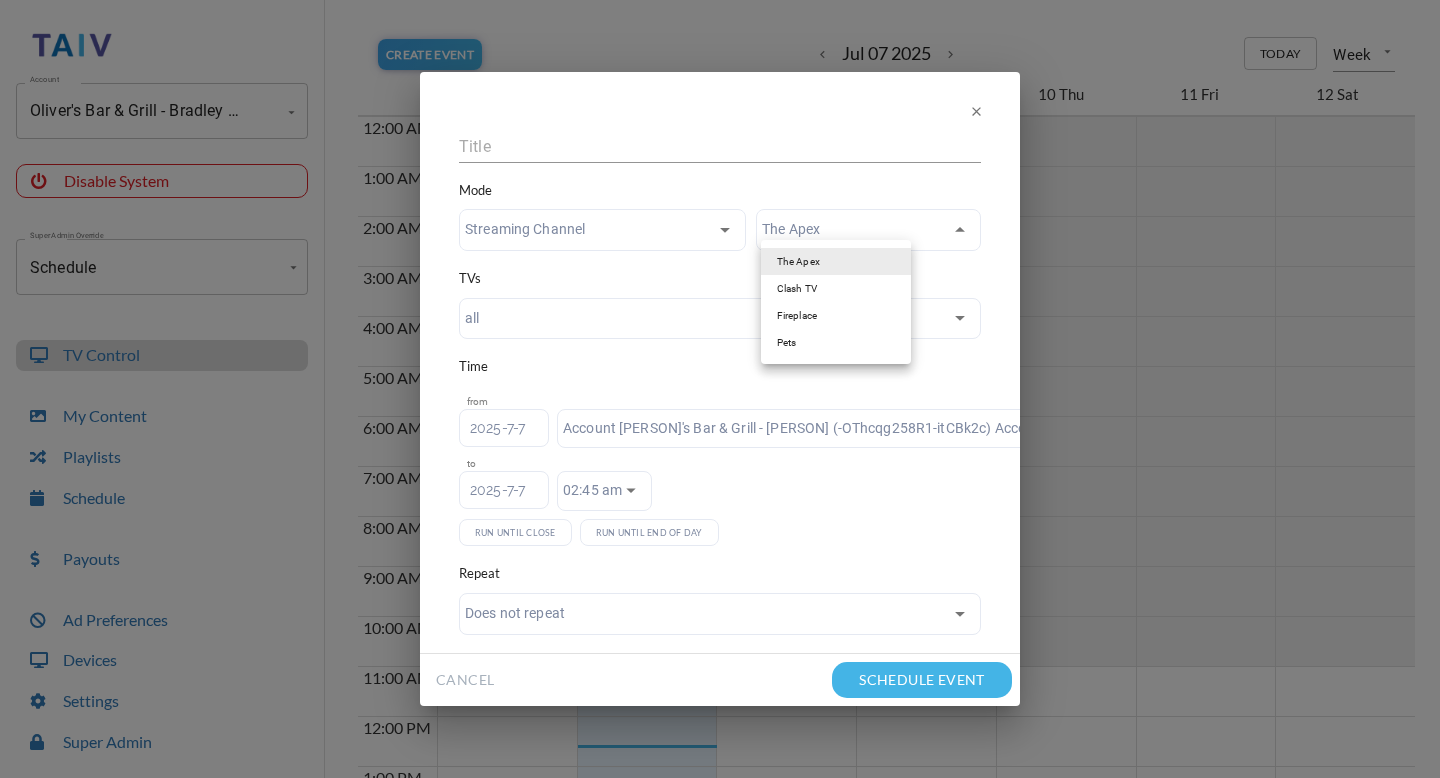 click at bounding box center [720, 389] 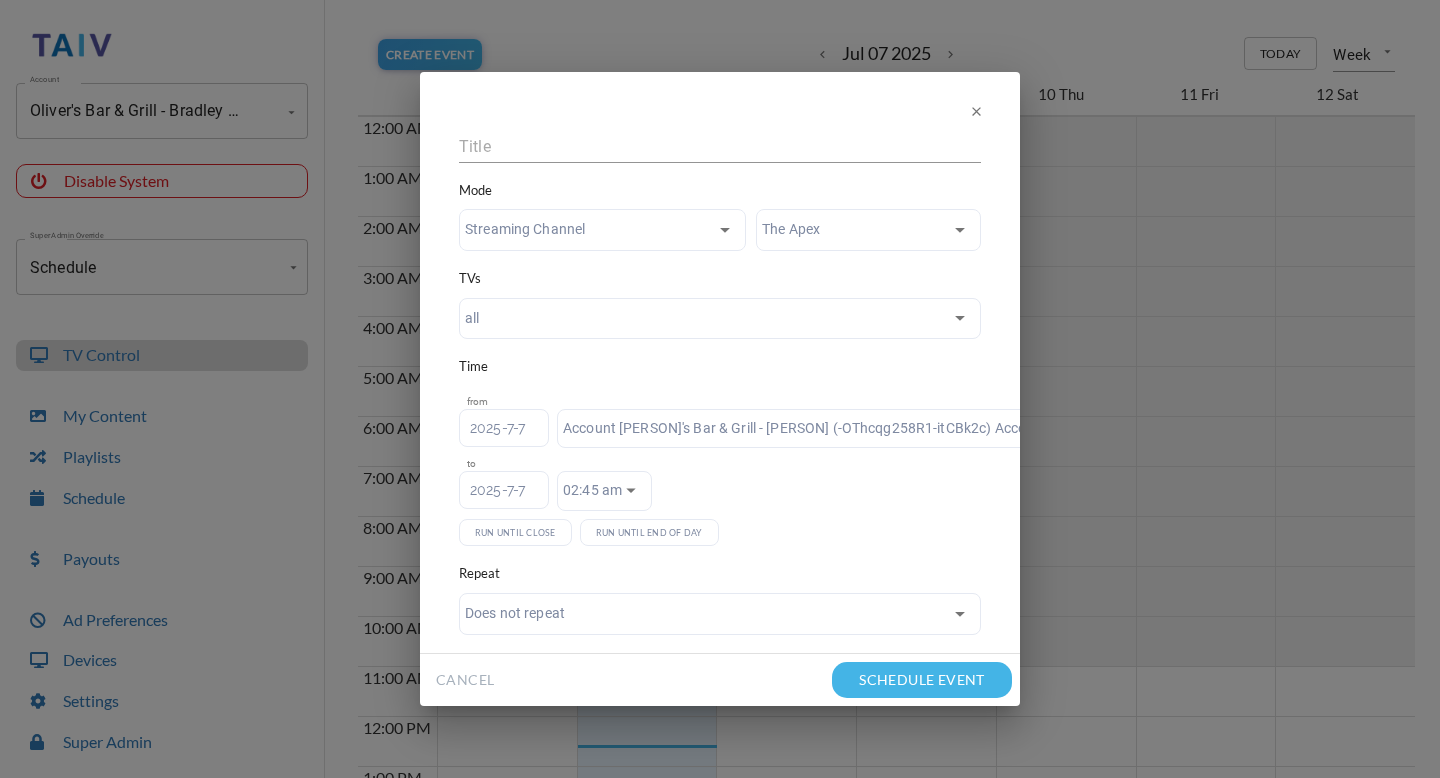 click on "CANCEL" at bounding box center [465, 680] 